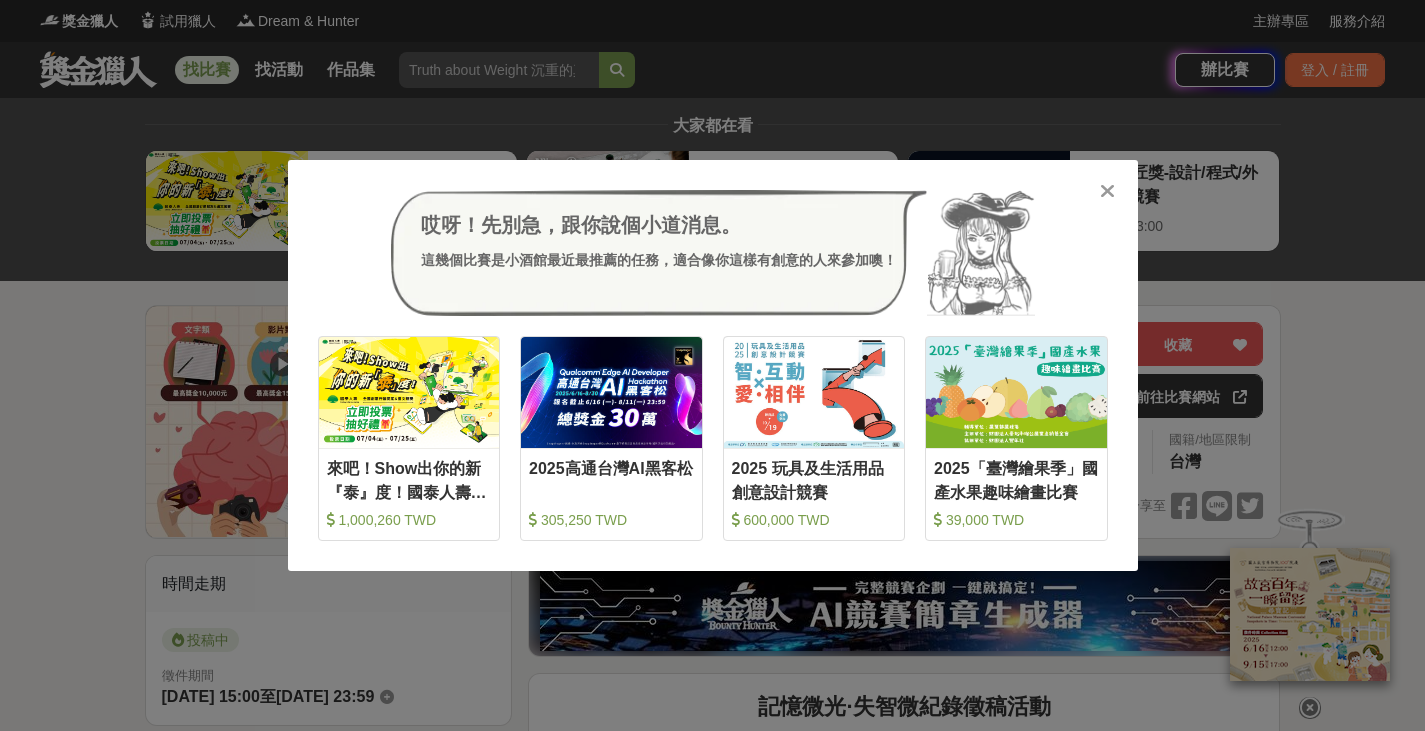 scroll, scrollTop: 0, scrollLeft: 0, axis: both 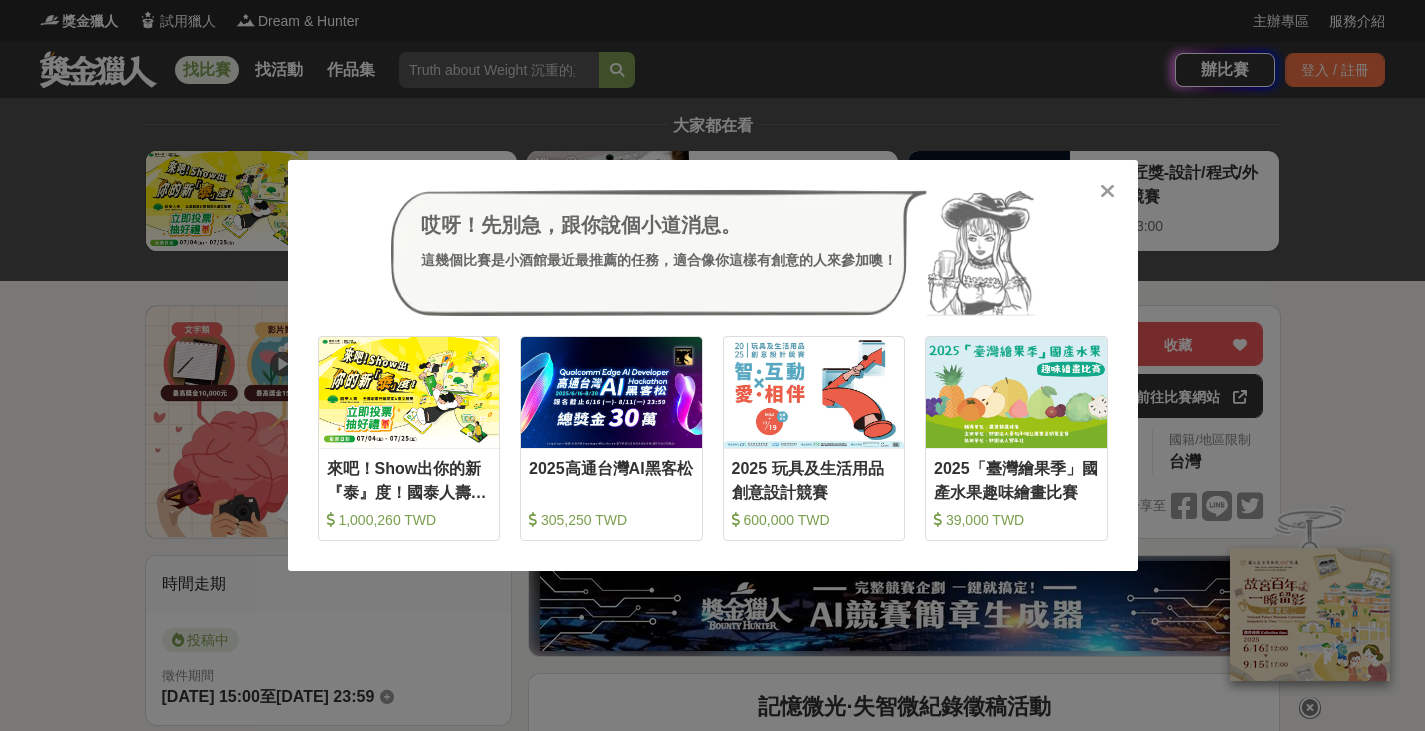 click at bounding box center (1107, 191) 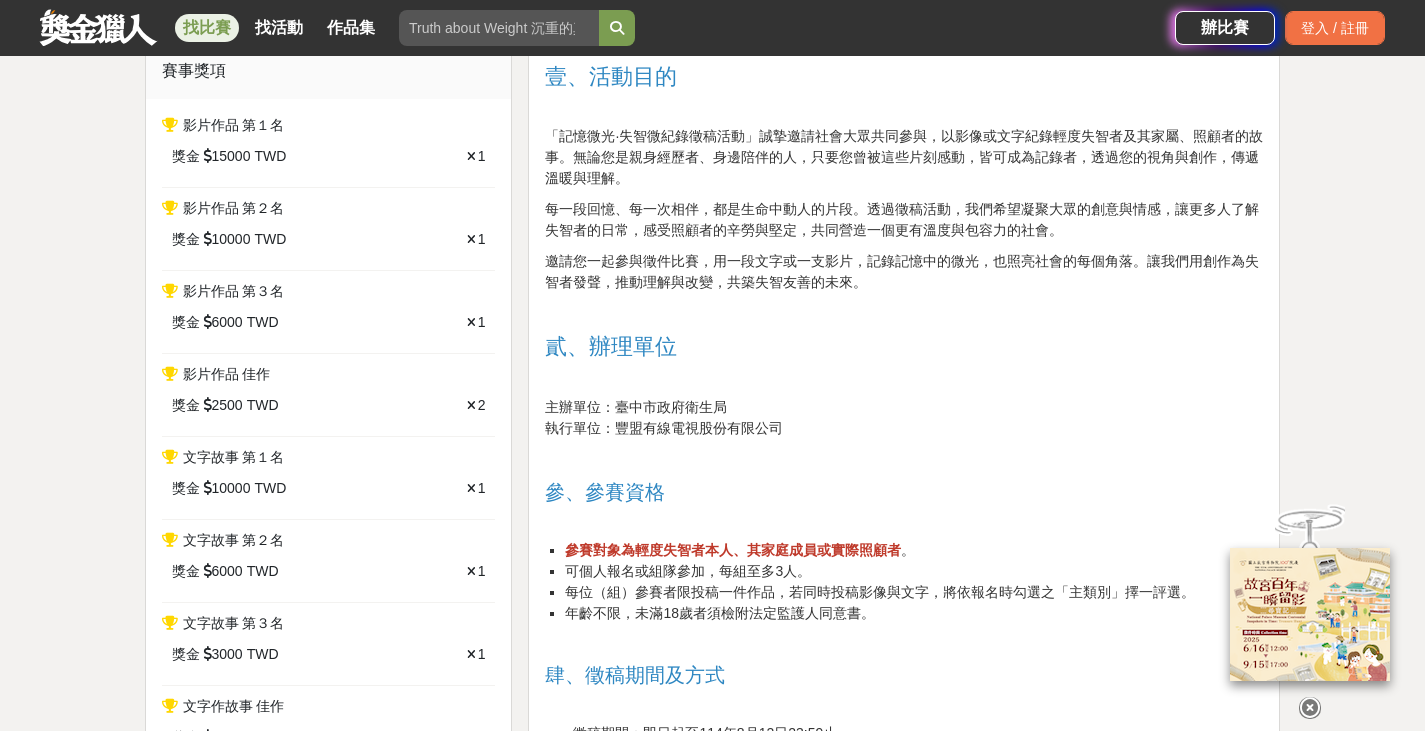 scroll, scrollTop: 900, scrollLeft: 0, axis: vertical 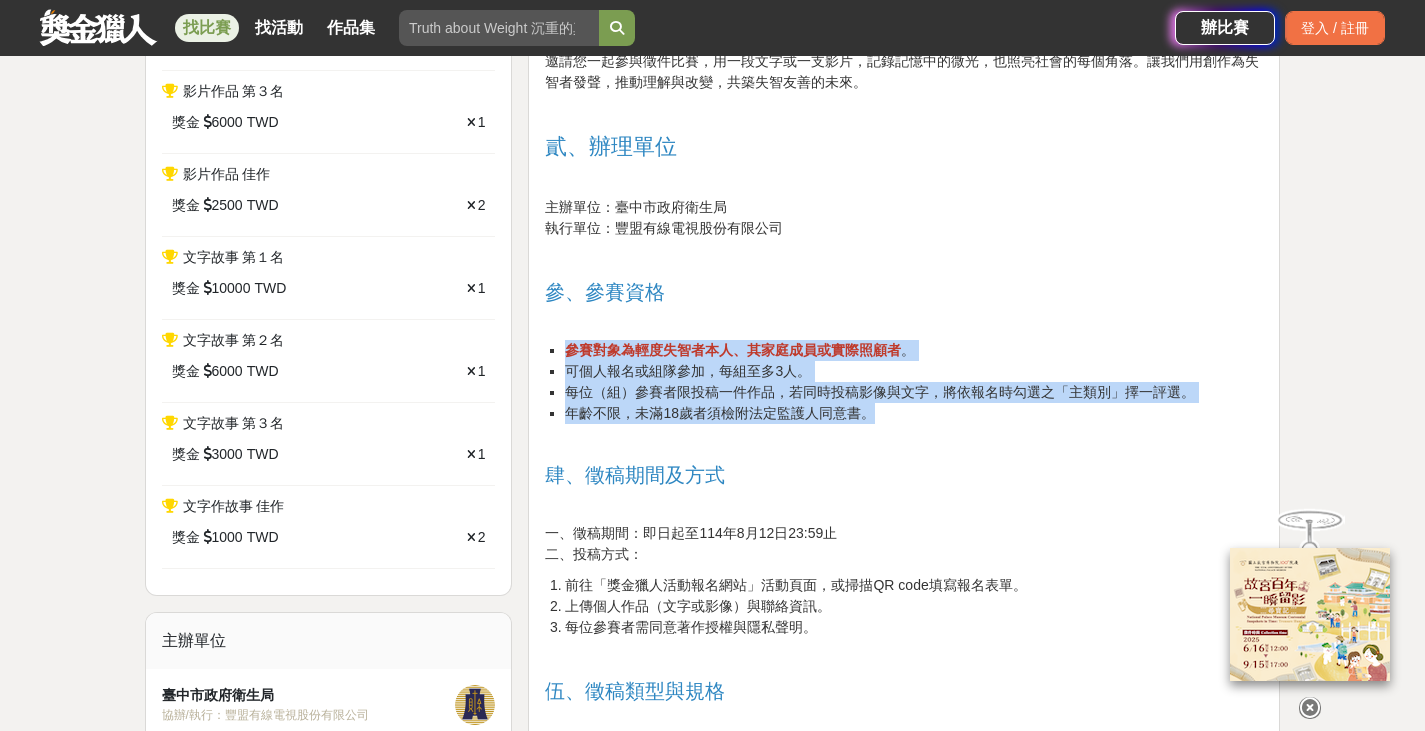 drag, startPoint x: 568, startPoint y: 344, endPoint x: 907, endPoint y: 423, distance: 348.0833 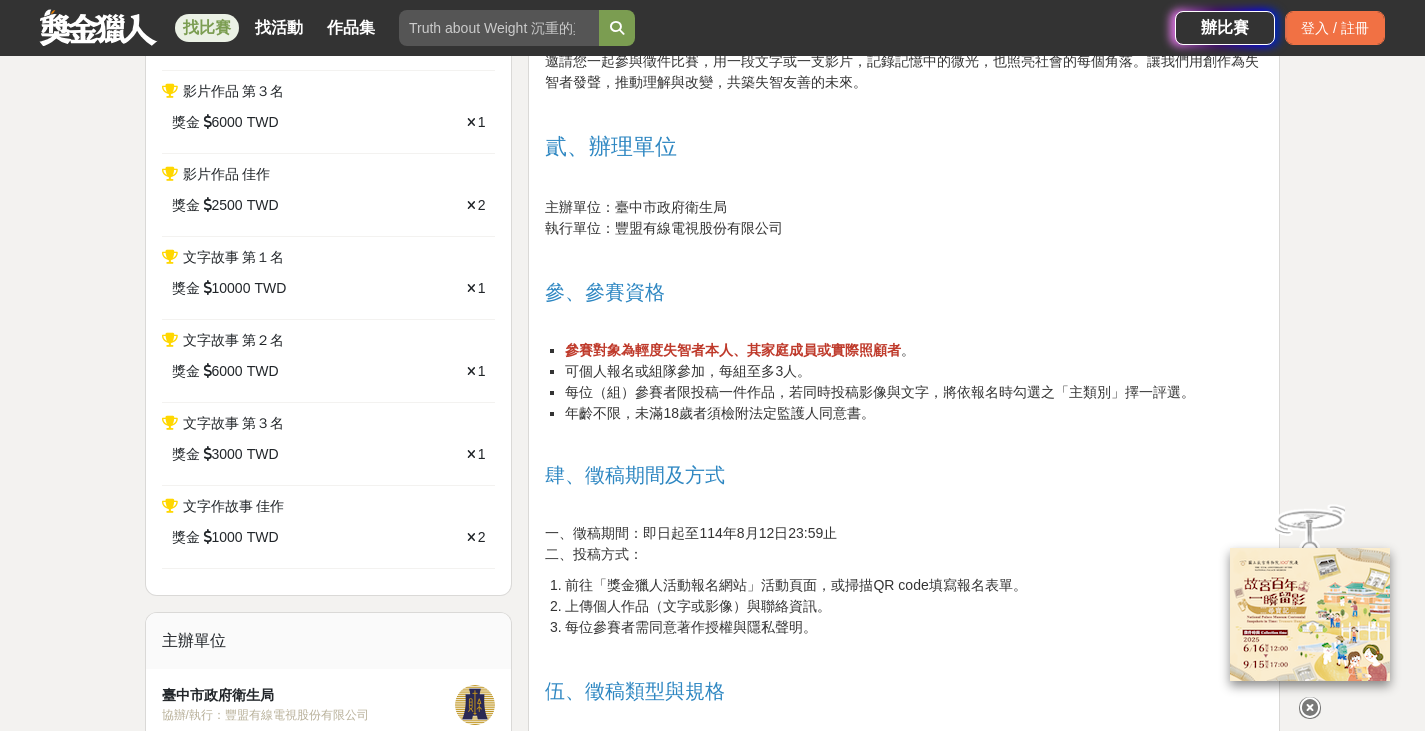click at bounding box center [904, 446] 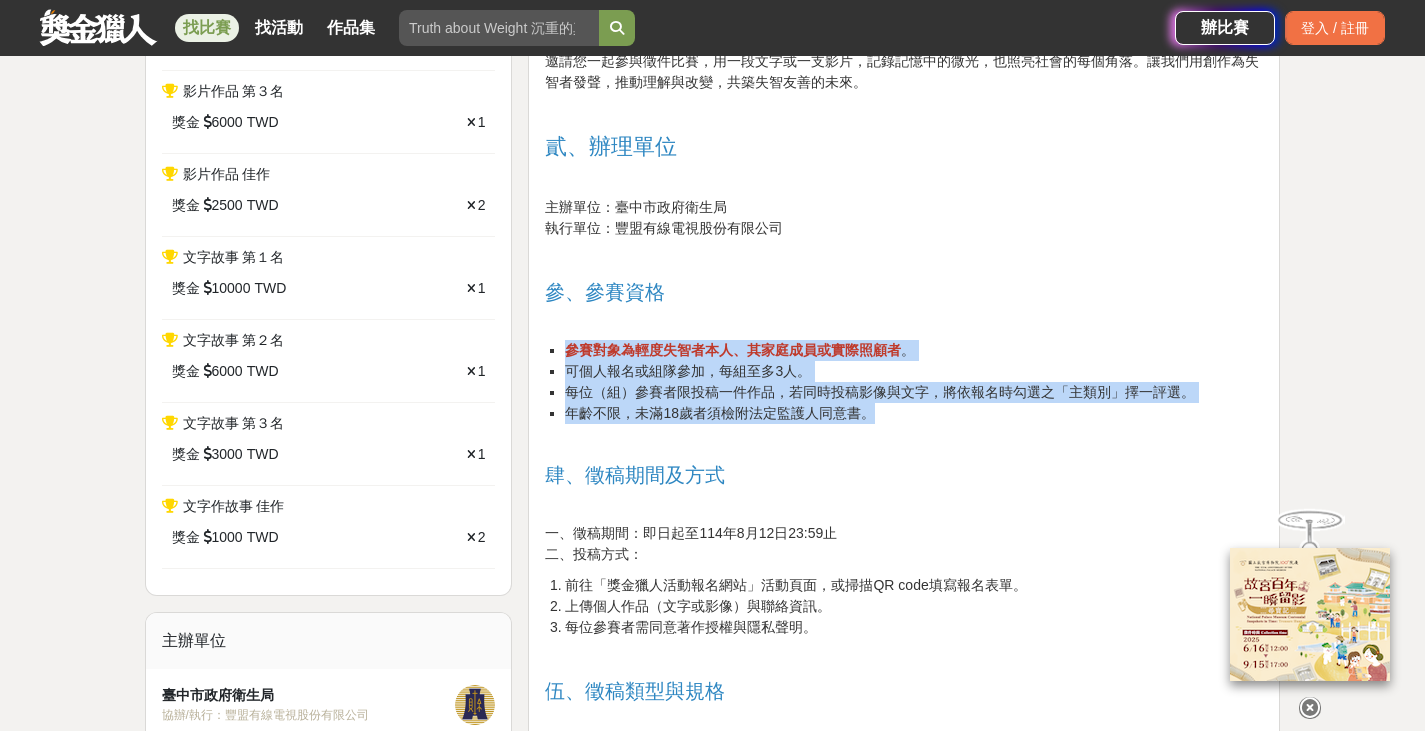 drag, startPoint x: 571, startPoint y: 356, endPoint x: 1016, endPoint y: 416, distance: 449.02673 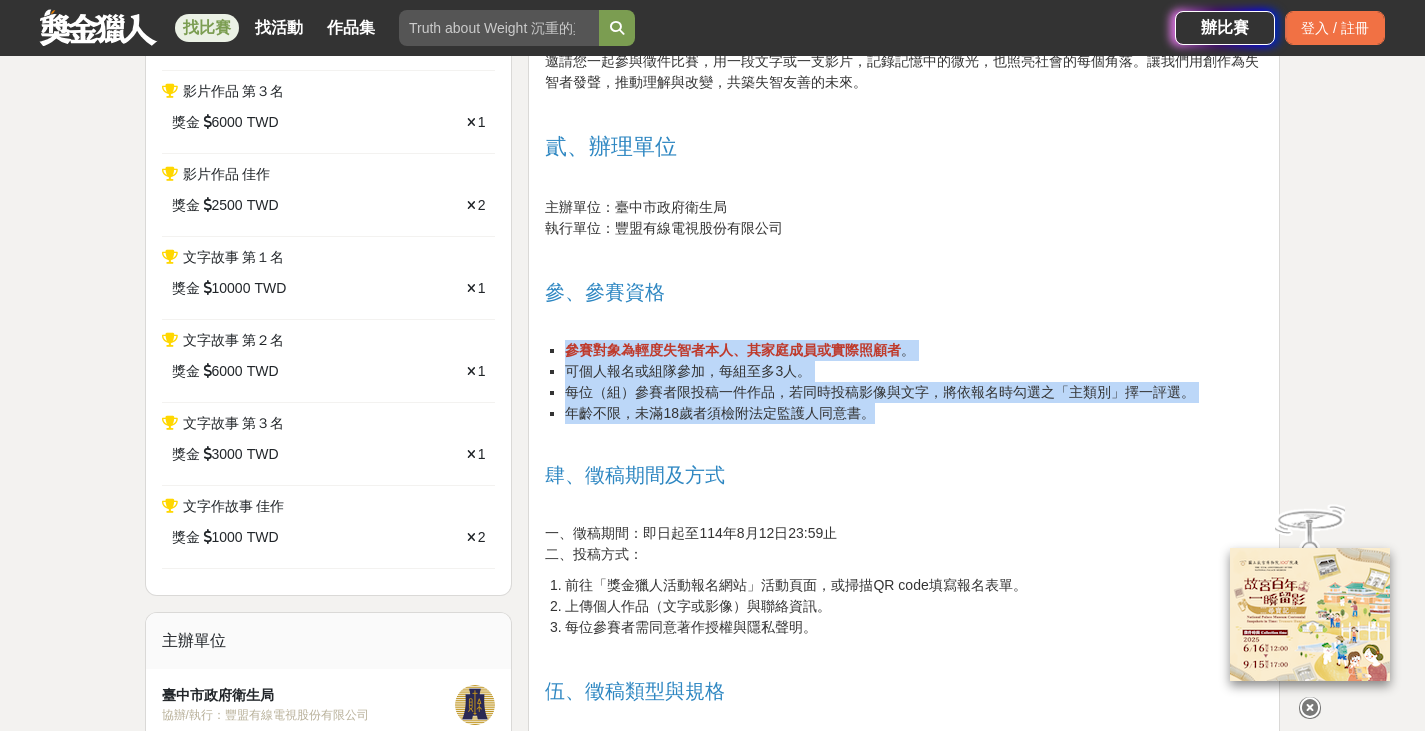 click on "參賽對象為輕度失智者本人、其家庭成員或實際照顧者 。 可個人報名或組隊參加，每組至多3人。 每位（組）參賽者限投稿一件作品，若同時投稿影像與文字，將依報名時勾選之「主類別」擇一評選。 年齡不限，未滿18歲者須檢附法定監護人同意書。" at bounding box center (904, 382) 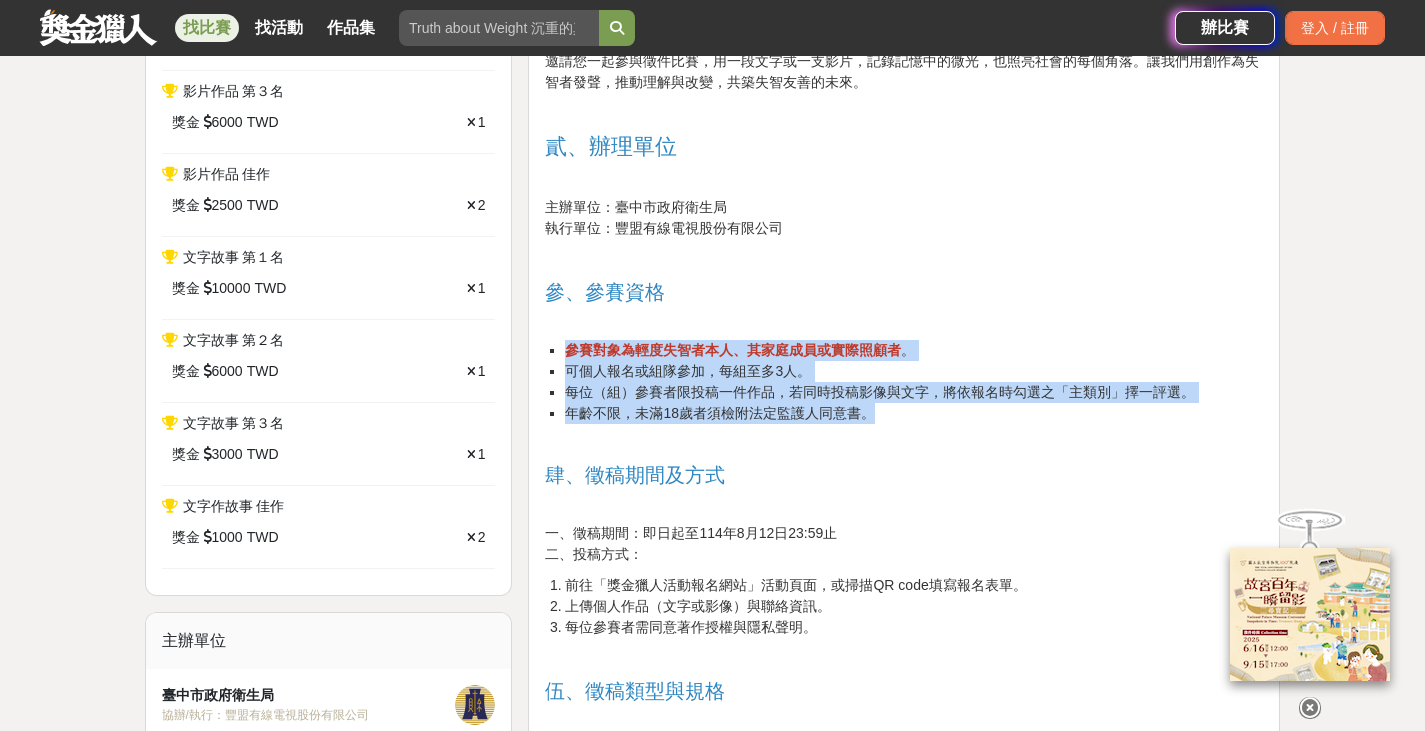 drag, startPoint x: 988, startPoint y: 420, endPoint x: 530, endPoint y: 339, distance: 465.1075 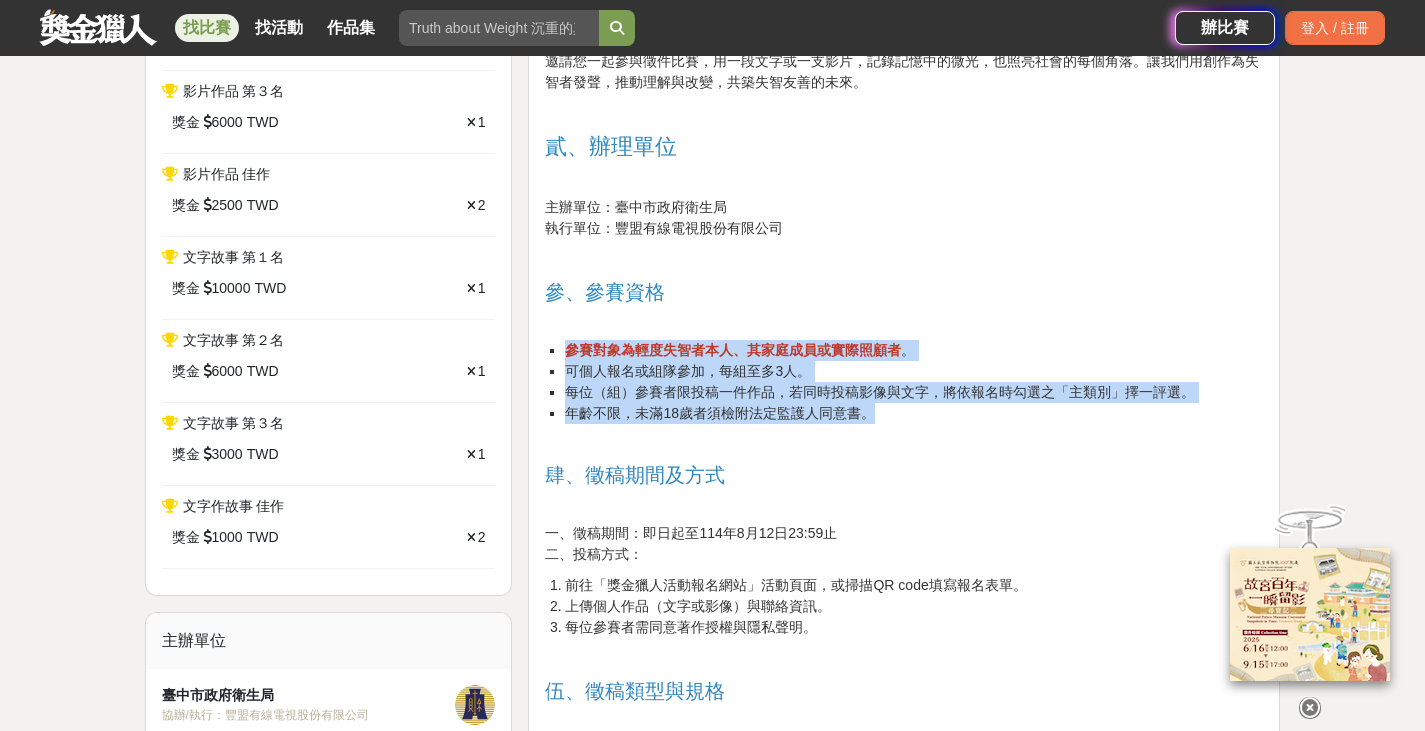 click on "記憶微光·失智微紀錄徵稿活動   壹、活動目的   「記憶微光·失智微紀錄徵稿活動」誠摯邀請社會大眾共同參與，以影像或文字紀錄輕度失智者及其家屬、照顧者的故事。無論您是親身經歷者、身邊陪伴的人，只要您曾被這些片刻感動，皆可成為記錄者，透過您的視角與創作，傳遞溫暖與理解。 每一段回憶、每一次相伴，都是生命中動人的片段。透過徵稿活動，我們希望凝聚大眾的創意與情感，讓更多人了解失智者的日常，感受照顧者的辛勞與堅定，共同營造一個更有溫度與包容力的社會。 邀請您一起參與徵件比賽，用一段文字或一支影片，記錄記憶中的微光，也照亮社會的每個角落。讓我們用創作為失智者發聲，推動理解與改變，共築失智友善的未來。   貳、辦理單位   主辦單位：臺中市政府衛生局 執行單位：豐盟有線電視股份有限公司   參、參賽資格" at bounding box center (904, 1279) 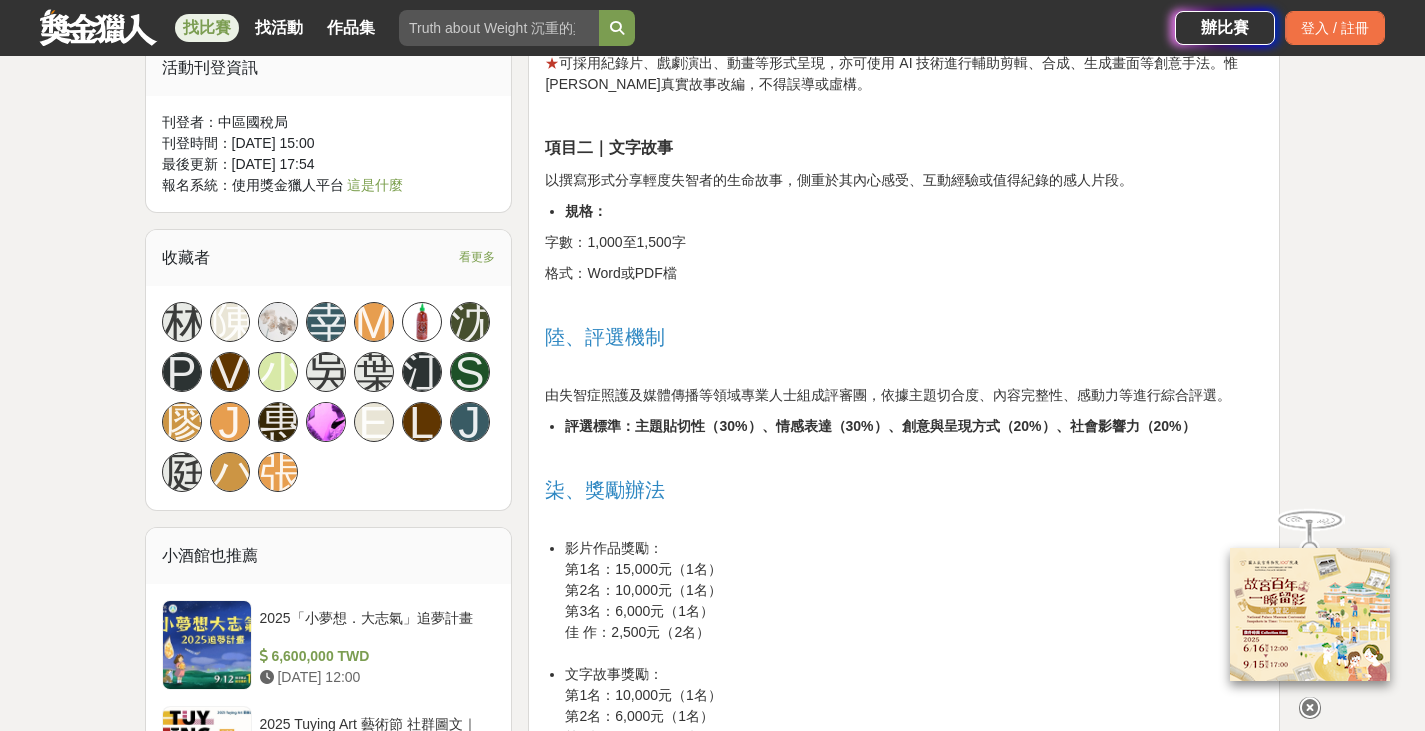 scroll, scrollTop: 1900, scrollLeft: 0, axis: vertical 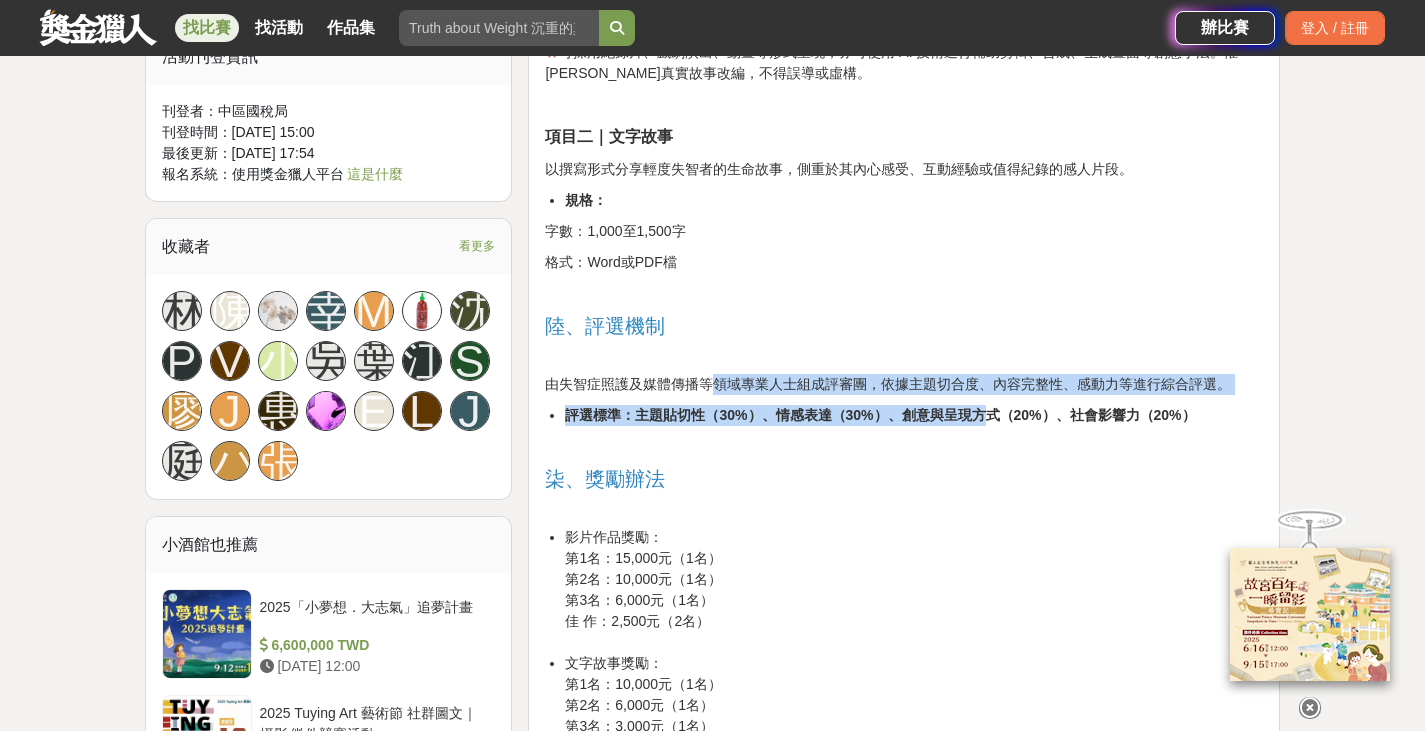drag, startPoint x: 720, startPoint y: 389, endPoint x: 971, endPoint y: 421, distance: 253.03162 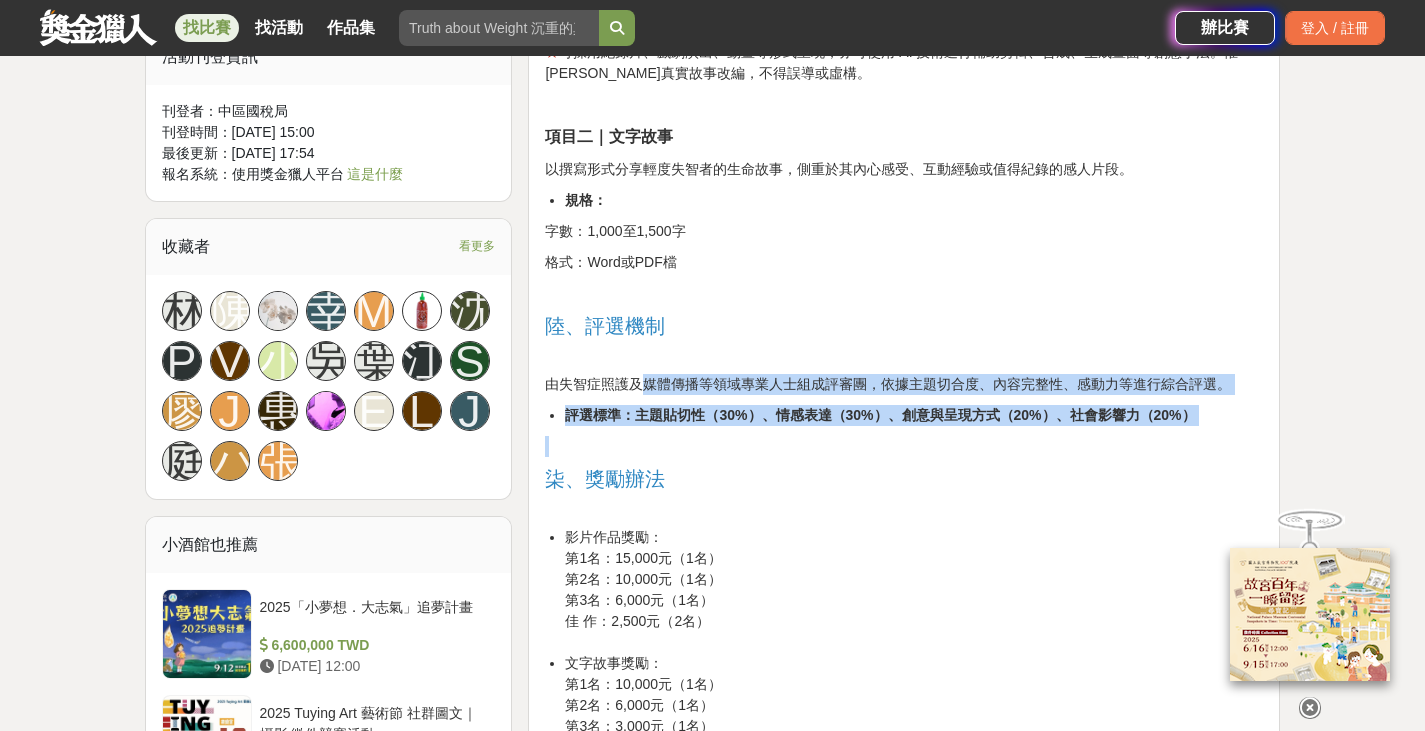 drag, startPoint x: 648, startPoint y: 371, endPoint x: 1222, endPoint y: 441, distance: 578.25256 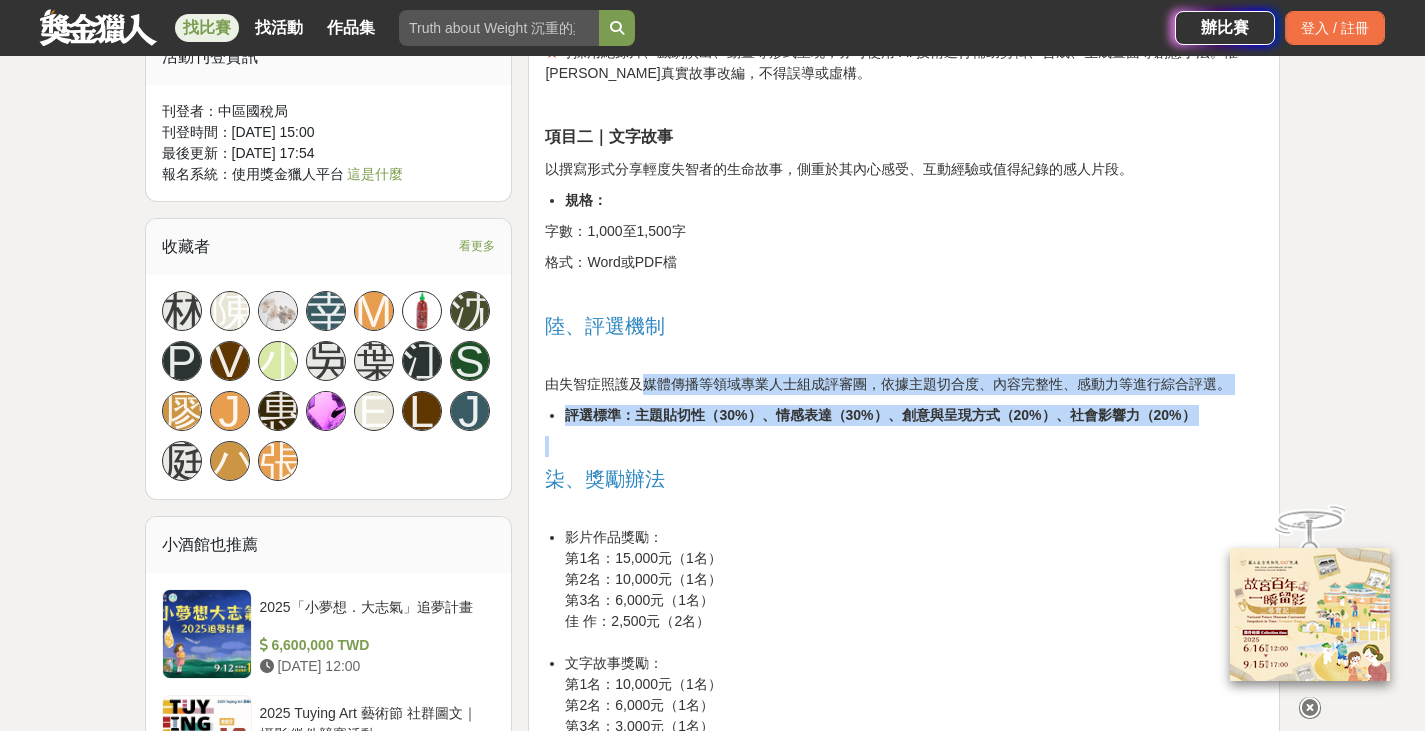 click on "記憶微光·失智微紀錄徵稿活動   壹、活動目的   「記憶微光·失智微紀錄徵稿活動」誠摯邀請社會大眾共同參與，以影像或文字紀錄輕度失智者及其家屬、照顧者的故事。無論您是親身經歷者、身邊陪伴的人，只要您曾被這些片刻感動，皆可成為記錄者，透過您的視角與創作，傳遞溫暖與理解。 每一段回憶、每一次相伴，都是生命中動人的片段。透過徵稿活動，我們希望凝聚大眾的創意與情感，讓更多人了解失智者的日常，感受照顧者的辛勞與堅定，共同營造一個更有溫度與包容力的社會。 邀請您一起參與徵件比賽，用一段文字或一支影片，記錄記憶中的微光，也照亮社會的每個角落。讓我們用創作為失智者發聲，推動理解與改變，共築失智友善的未來。   貳、辦理單位   主辦單位：臺中市政府衛生局 執行單位：豐盟有線電視股份有限公司   參、參賽資格" at bounding box center (904, 274) 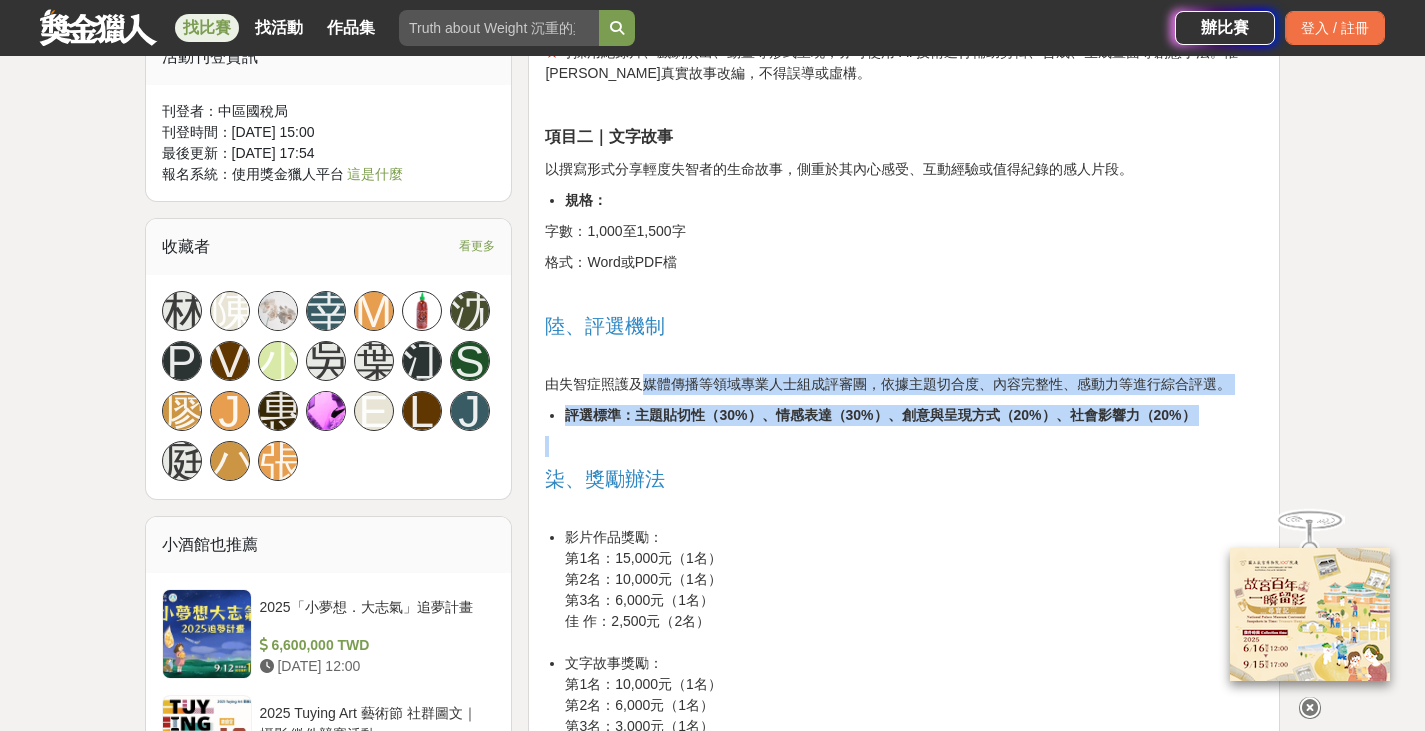 click at bounding box center (904, 446) 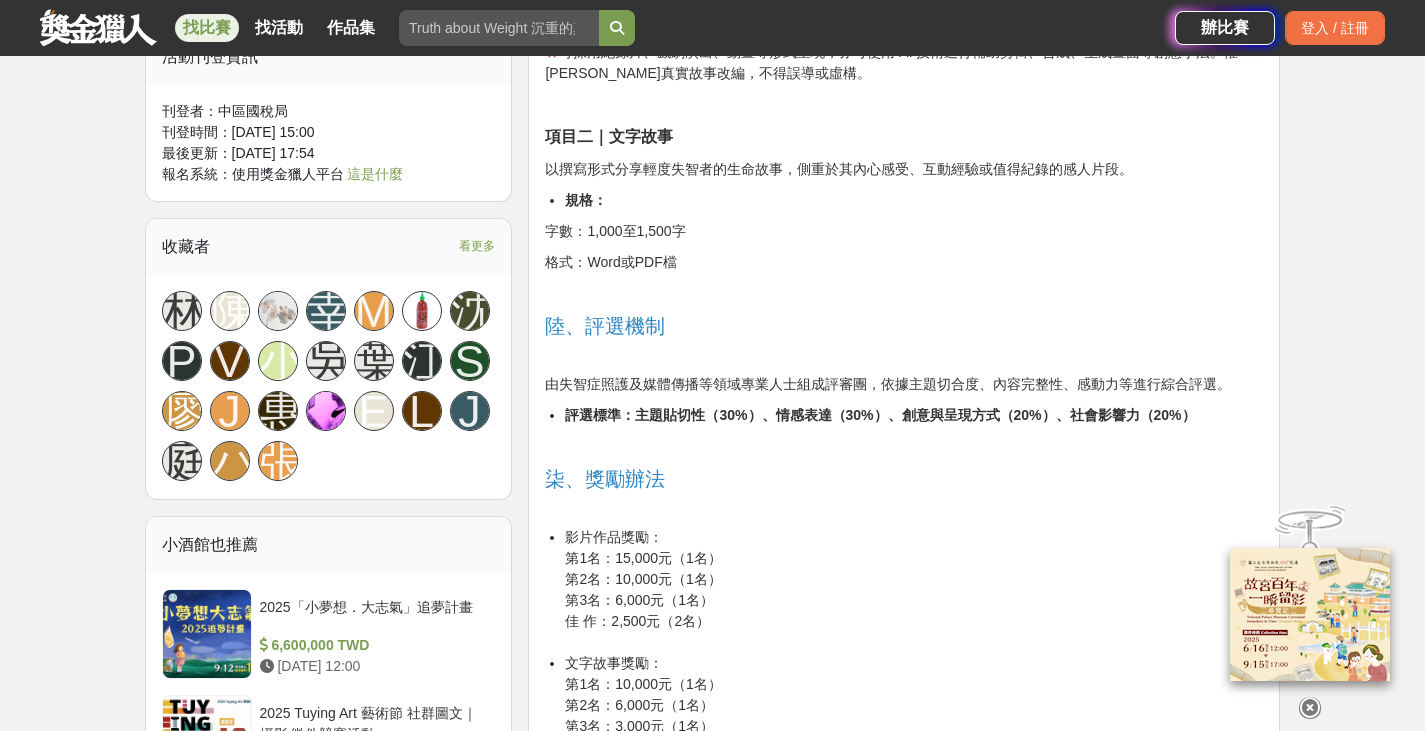 drag, startPoint x: 625, startPoint y: 435, endPoint x: 1135, endPoint y: 435, distance: 510 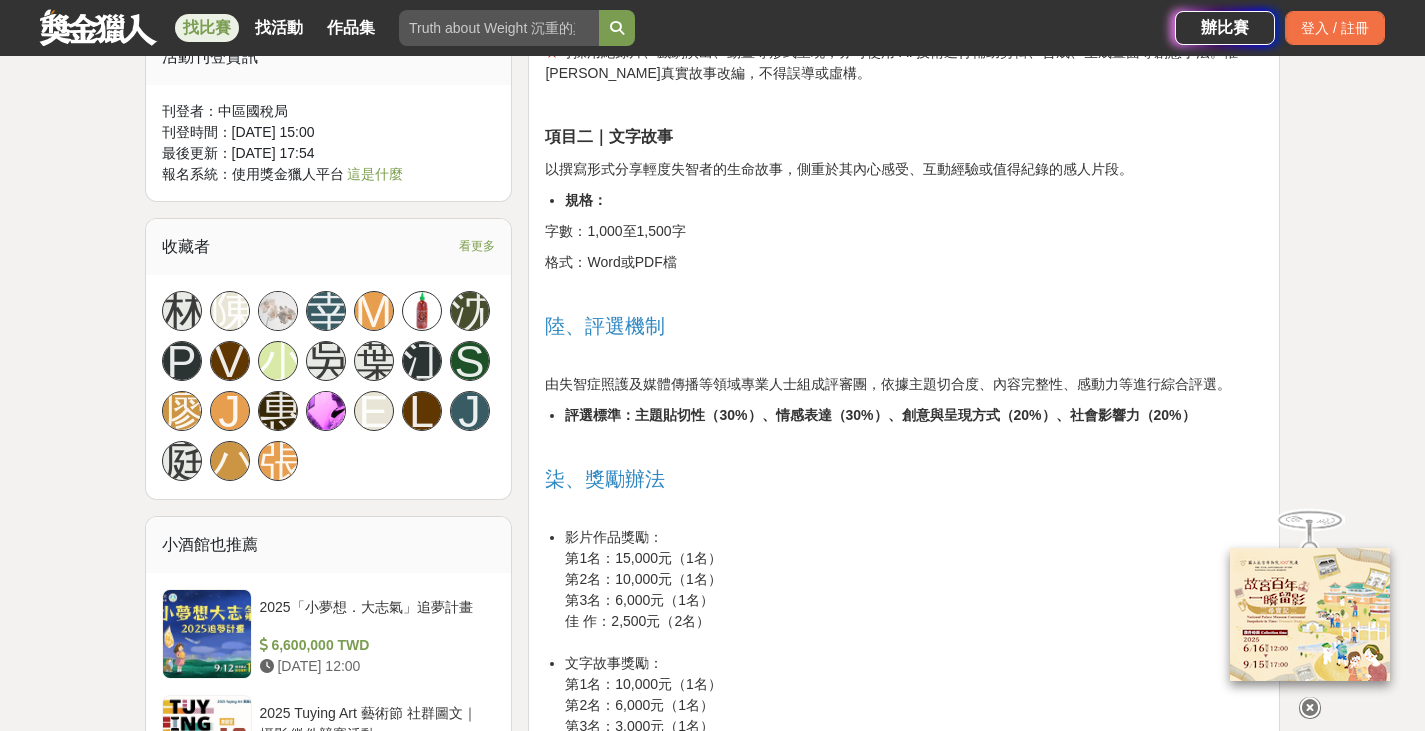 click at bounding box center (904, 446) 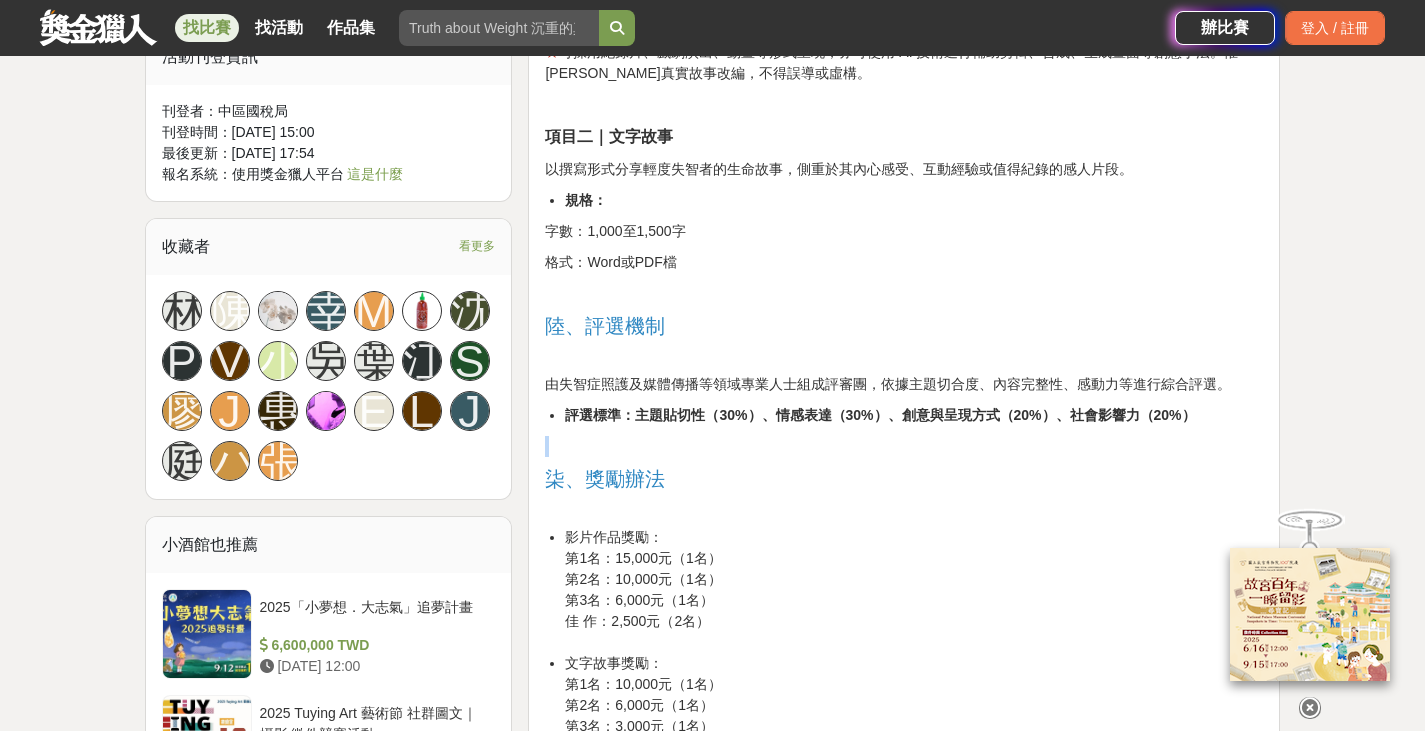 drag, startPoint x: 589, startPoint y: 435, endPoint x: 1235, endPoint y: 422, distance: 646.1308 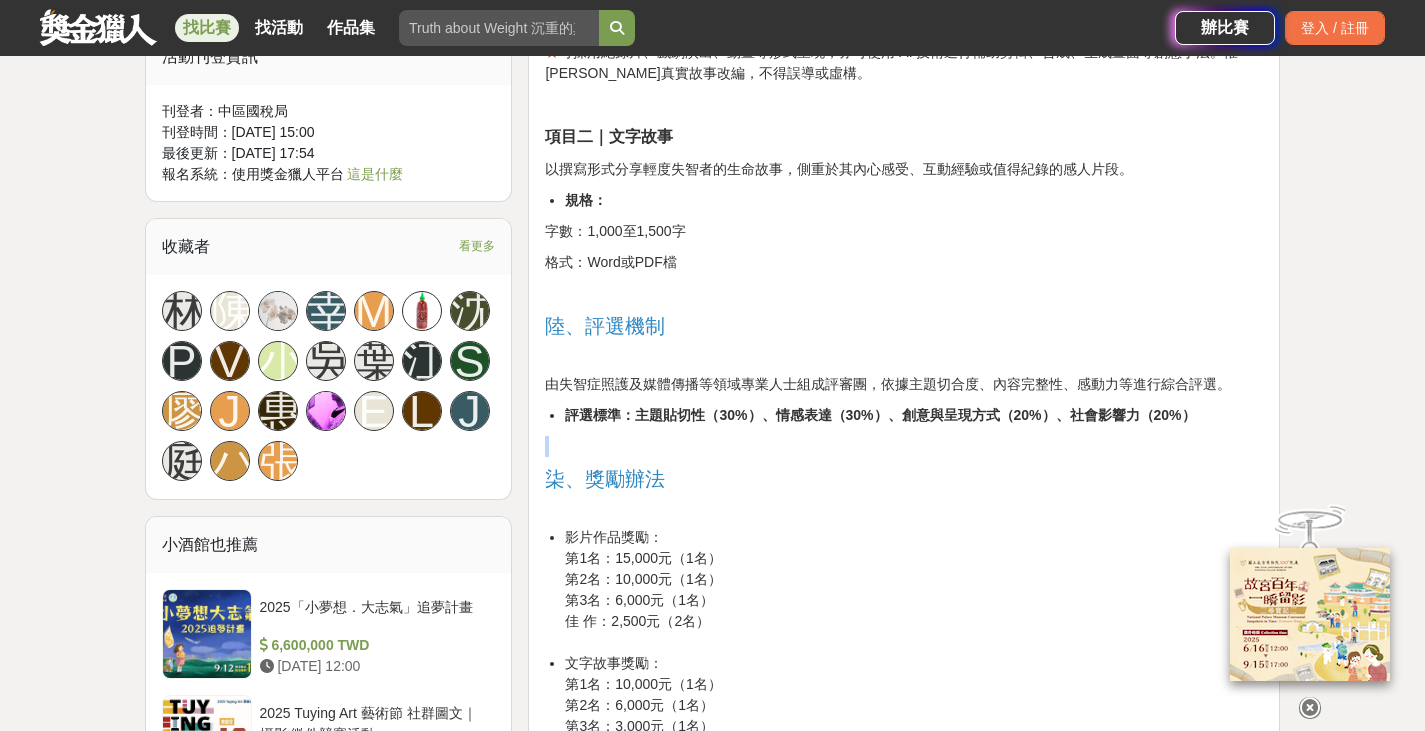 click on "記憶微光·失智微紀錄徵稿活動   壹、活動目的   「記憶微光·失智微紀錄徵稿活動」誠摯邀請社會大眾共同參與，以影像或文字紀錄輕度失智者及其家屬、照顧者的故事。無論您是親身經歷者、身邊陪伴的人，只要您曾被這些片刻感動，皆可成為記錄者，透過您的視角與創作，傳遞溫暖與理解。 每一段回憶、每一次相伴，都是生命中動人的片段。透過徵稿活動，我們希望凝聚大眾的創意與情感，讓更多人了解失智者的日常，感受照顧者的辛勞與堅定，共同營造一個更有溫度與包容力的社會。 邀請您一起參與徵件比賽，用一段文字或一支影片，記錄記憶中的微光，也照亮社會的每個角落。讓我們用創作為失智者發聲，推動理解與改變，共築失智友善的未來。   貳、辦理單位   主辦單位：臺中市政府衛生局 執行單位：豐盟有線電視股份有限公司   參、參賽資格" at bounding box center (904, 274) 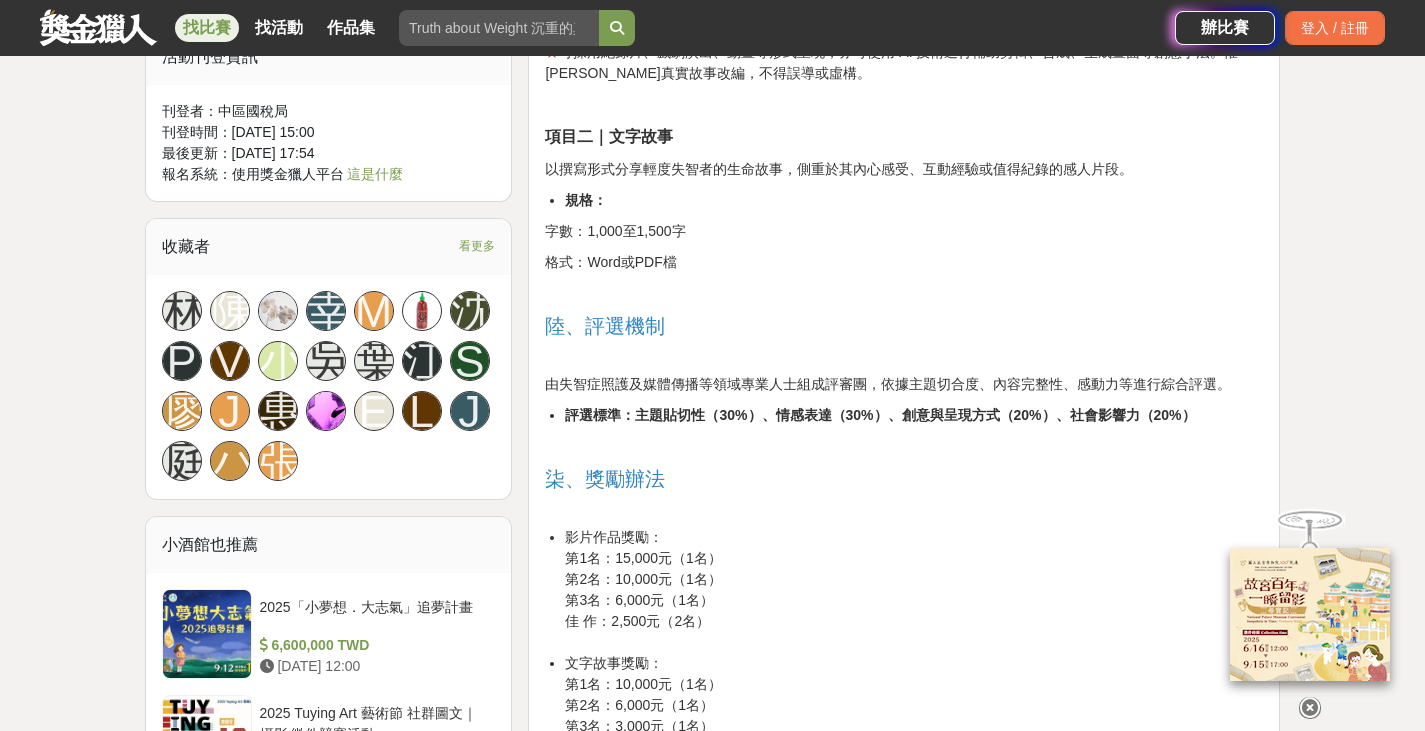 drag, startPoint x: 1129, startPoint y: 421, endPoint x: 1093, endPoint y: 421, distance: 36 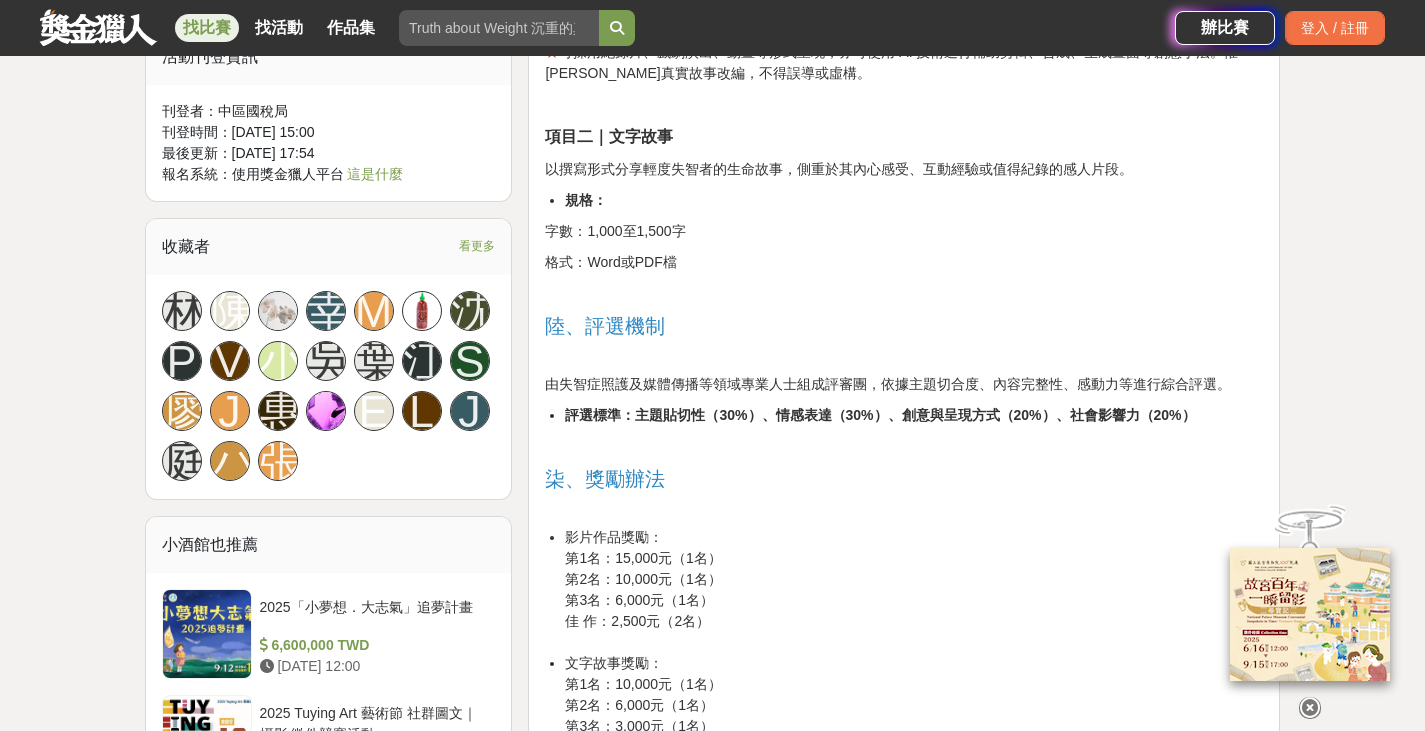 click on "評選標準：主題貼切性（30%）、情感表達（30%）、創意與呈現方式（20%）、社會影響力（20%）" at bounding box center (880, 415) 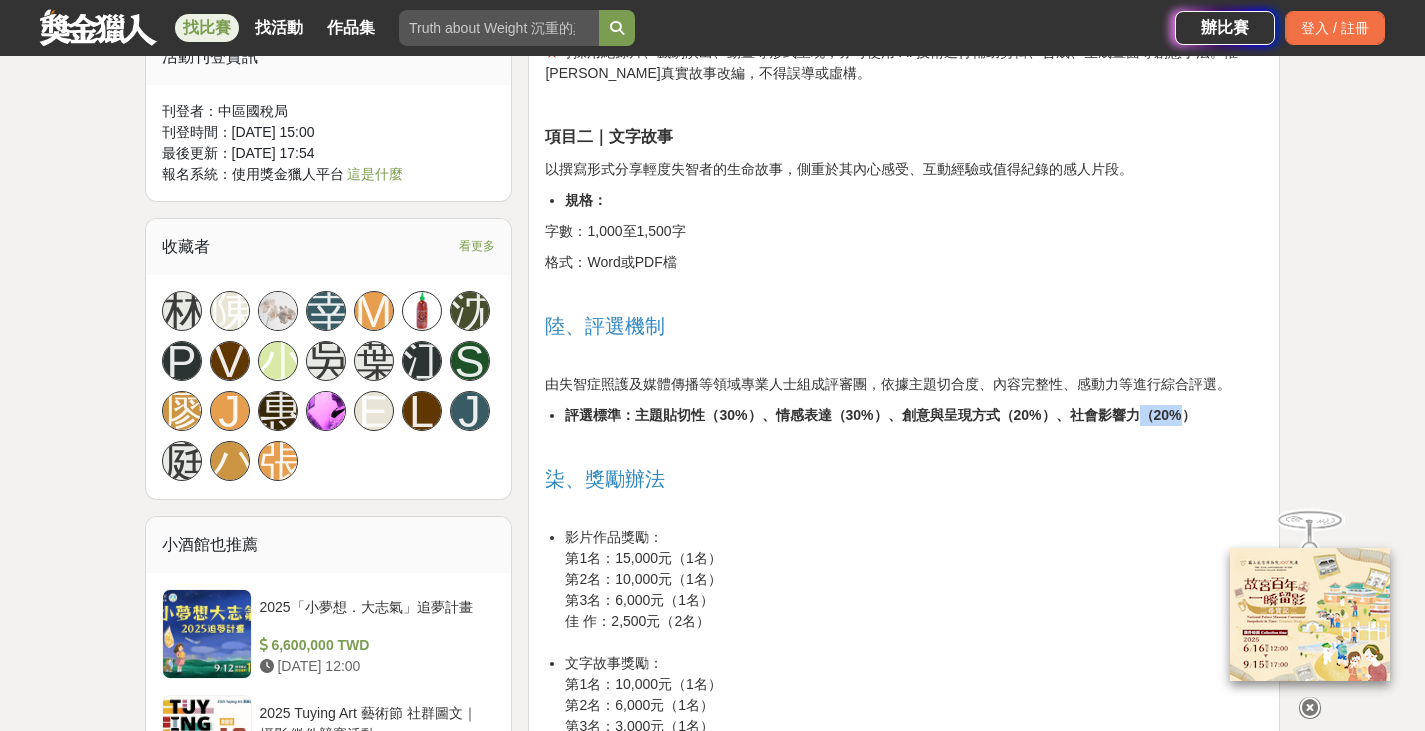 drag, startPoint x: 1130, startPoint y: 416, endPoint x: 1183, endPoint y: 421, distance: 53.235325 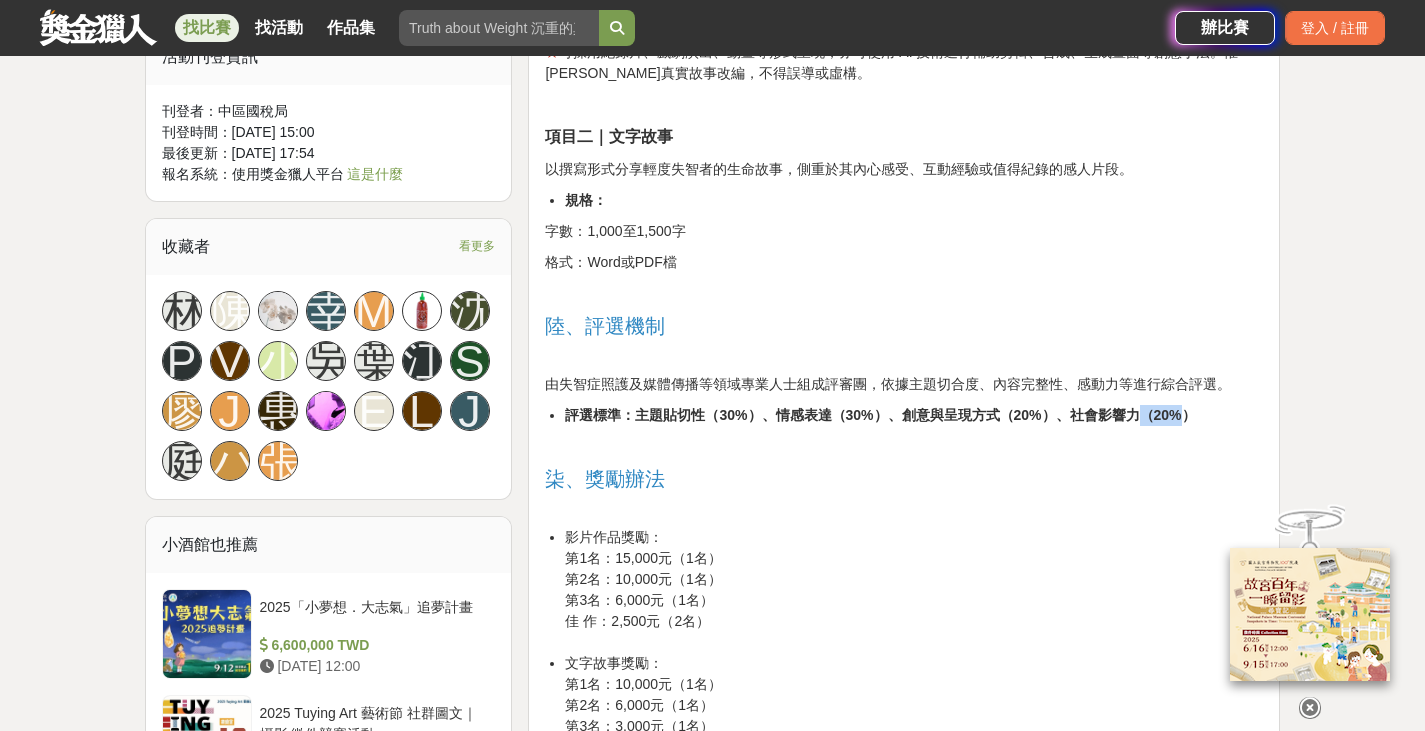 click on "評選標準：主題貼切性（30%）、情感表達（30%）、創意與呈現方式（20%）、社會影響力（20%）" at bounding box center (914, 415) 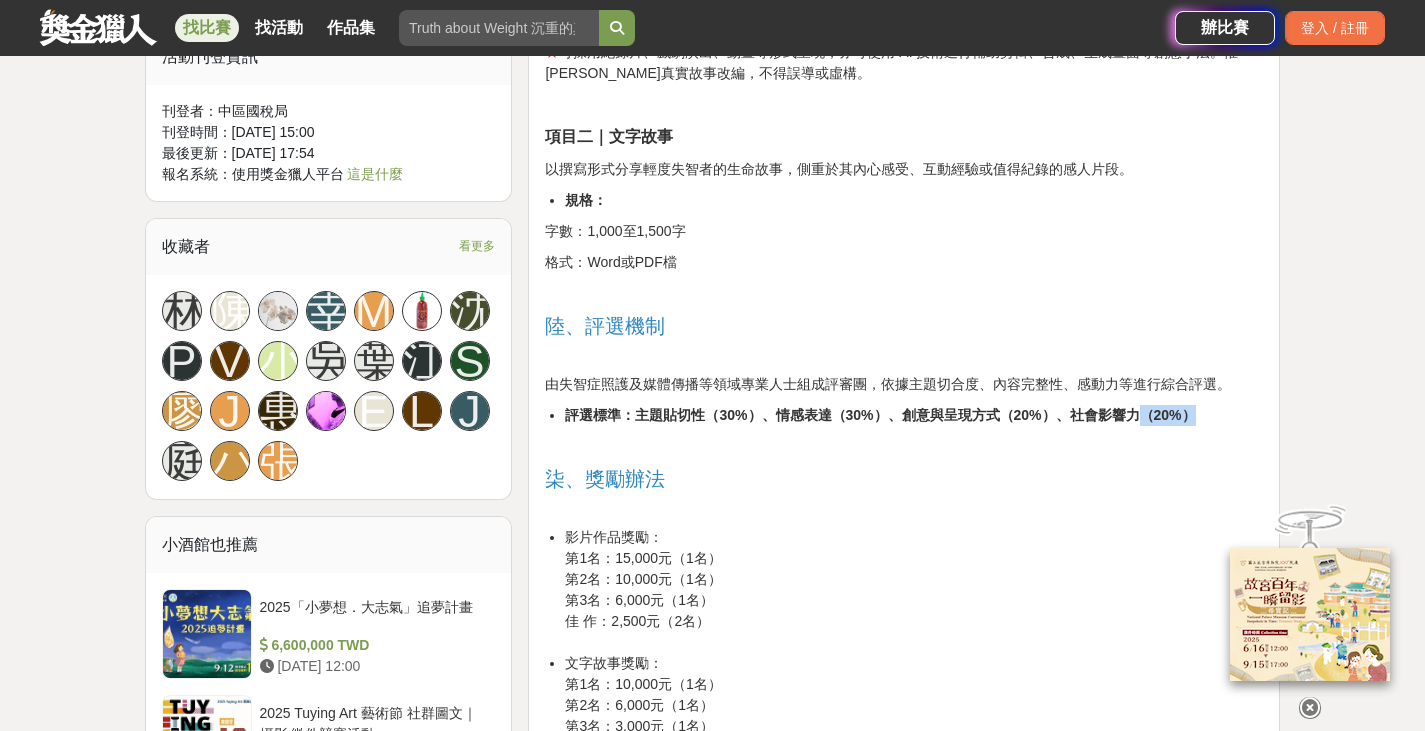 click on "評選標準：主題貼切性（30%）、情感表達（30%）、創意與呈現方式（20%）、社會影響力（20%）" at bounding box center [914, 415] 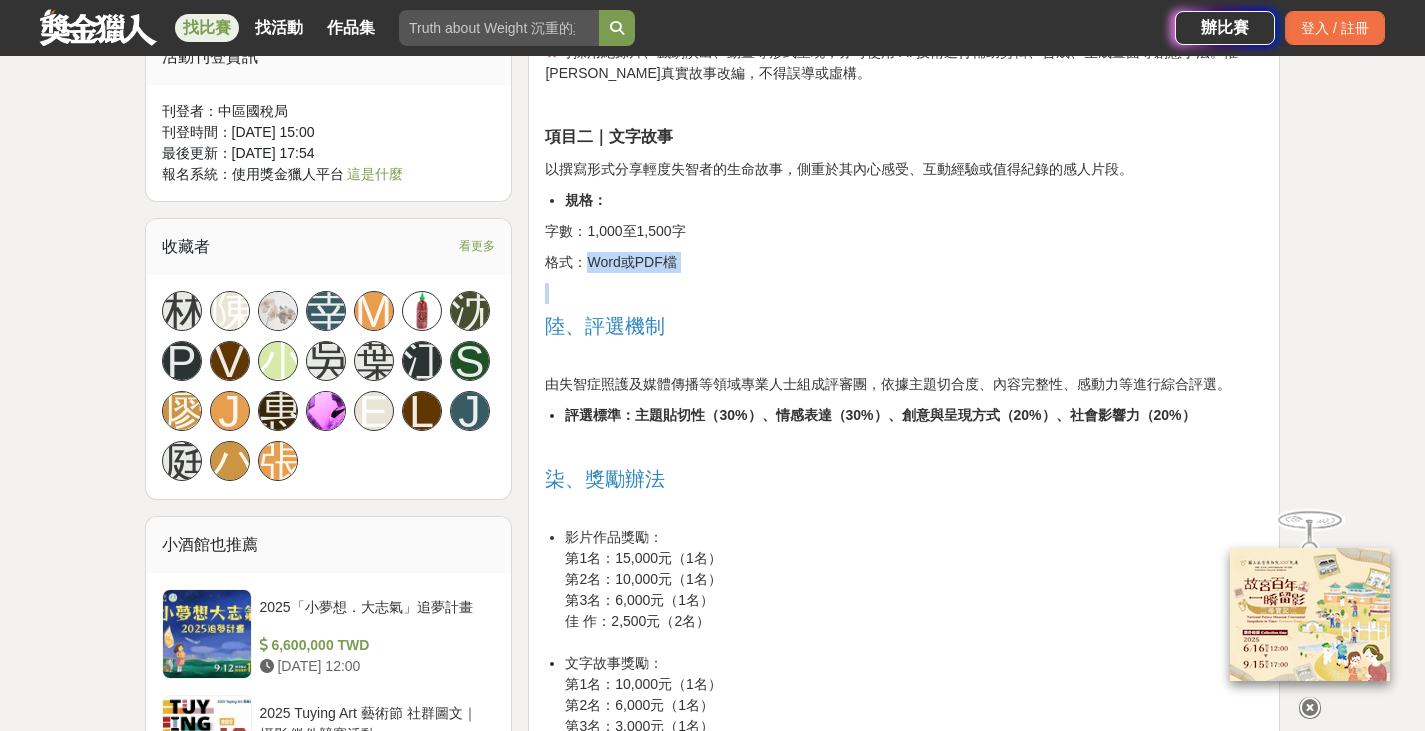 drag, startPoint x: 588, startPoint y: 250, endPoint x: 811, endPoint y: 286, distance: 225.88715 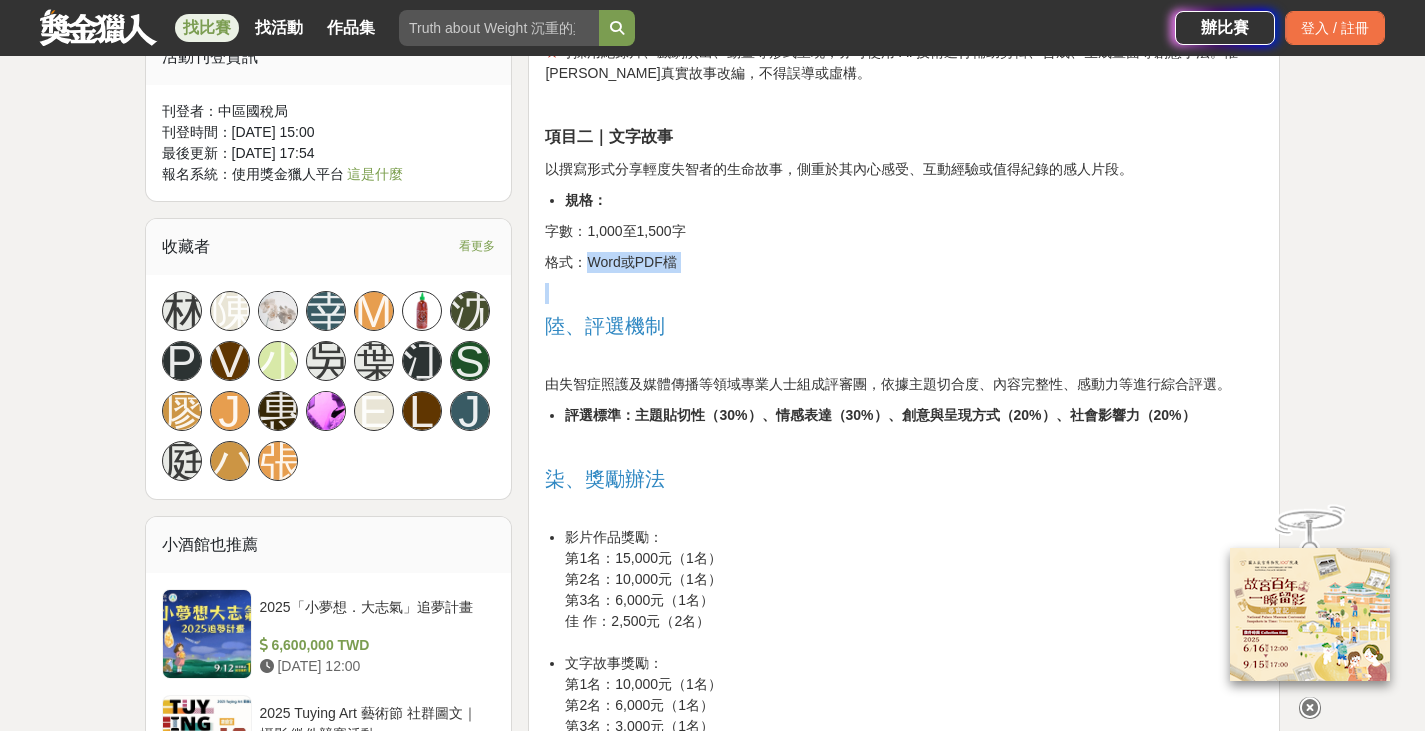 click at bounding box center [904, 293] 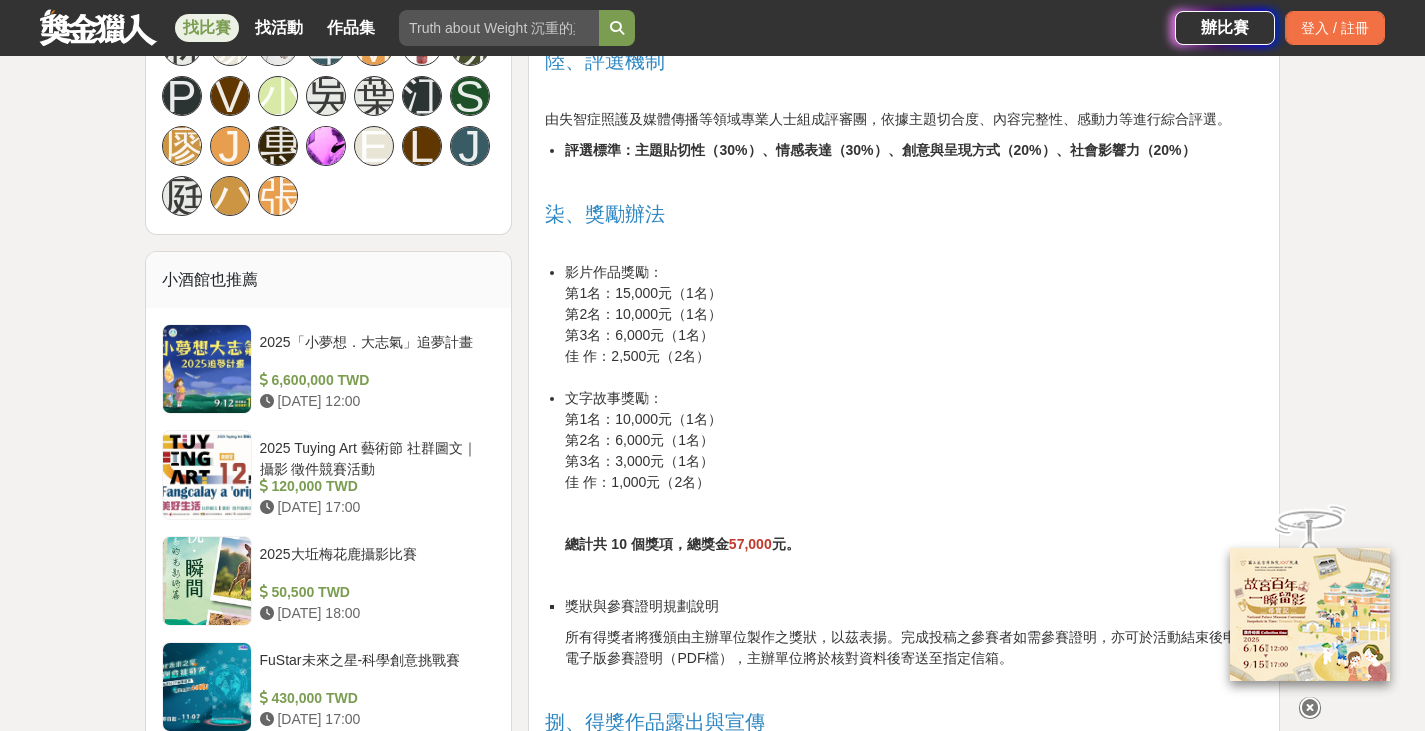 scroll, scrollTop: 2200, scrollLeft: 0, axis: vertical 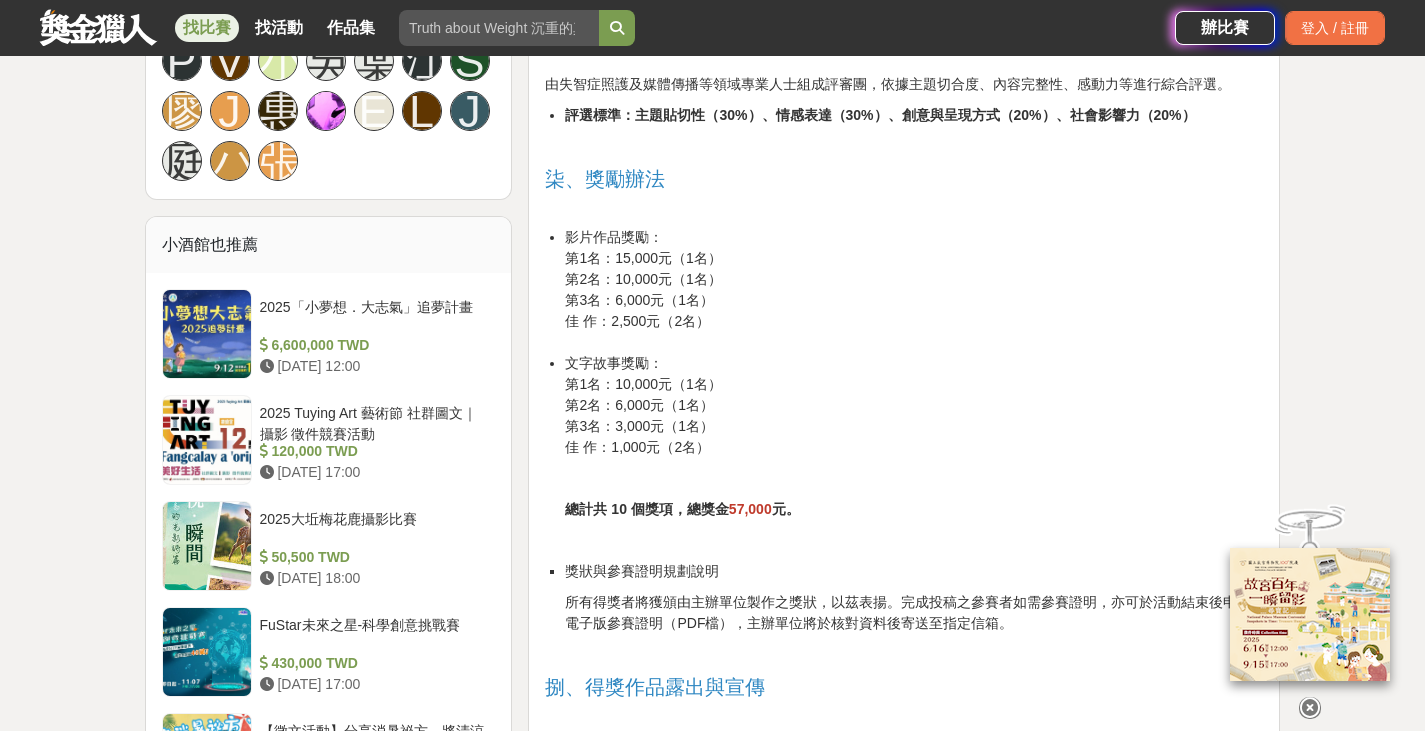 drag, startPoint x: 652, startPoint y: 510, endPoint x: 853, endPoint y: 491, distance: 201.89601 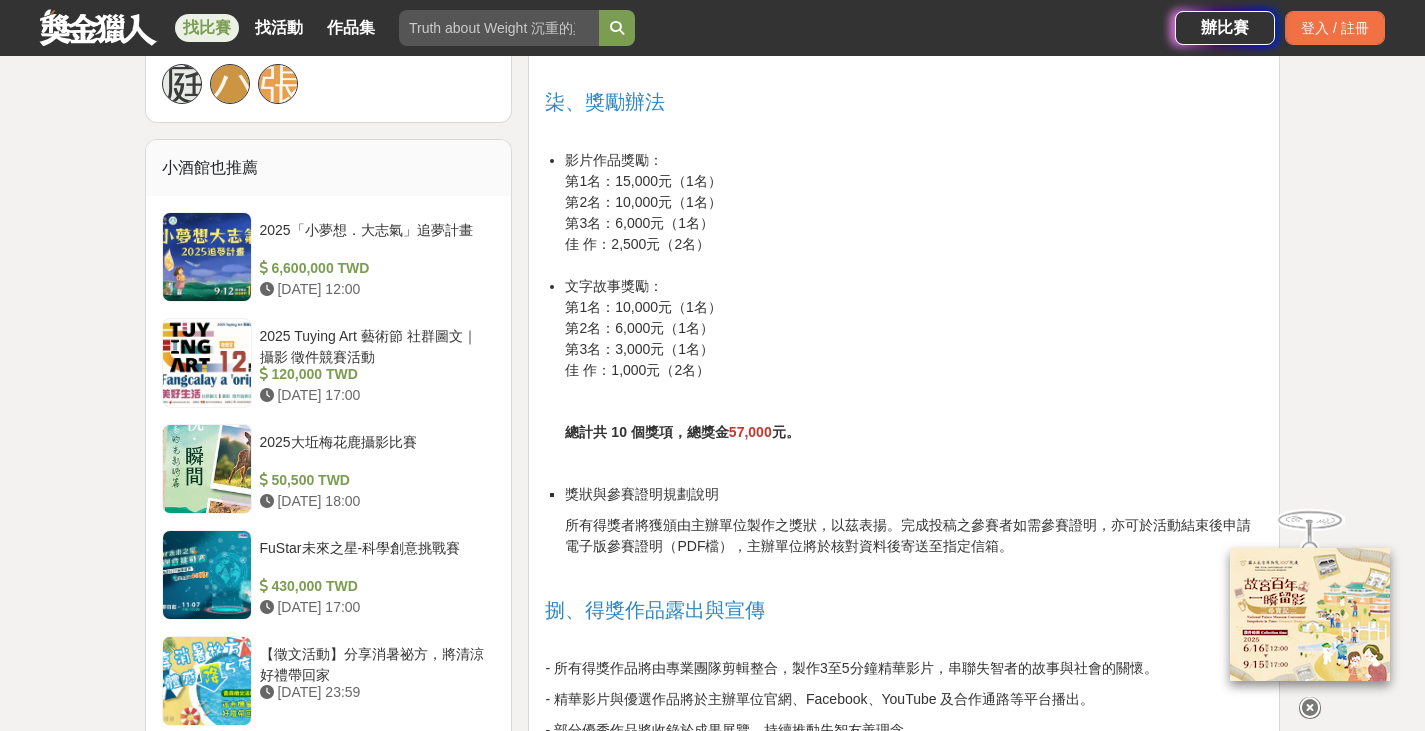 scroll, scrollTop: 2300, scrollLeft: 0, axis: vertical 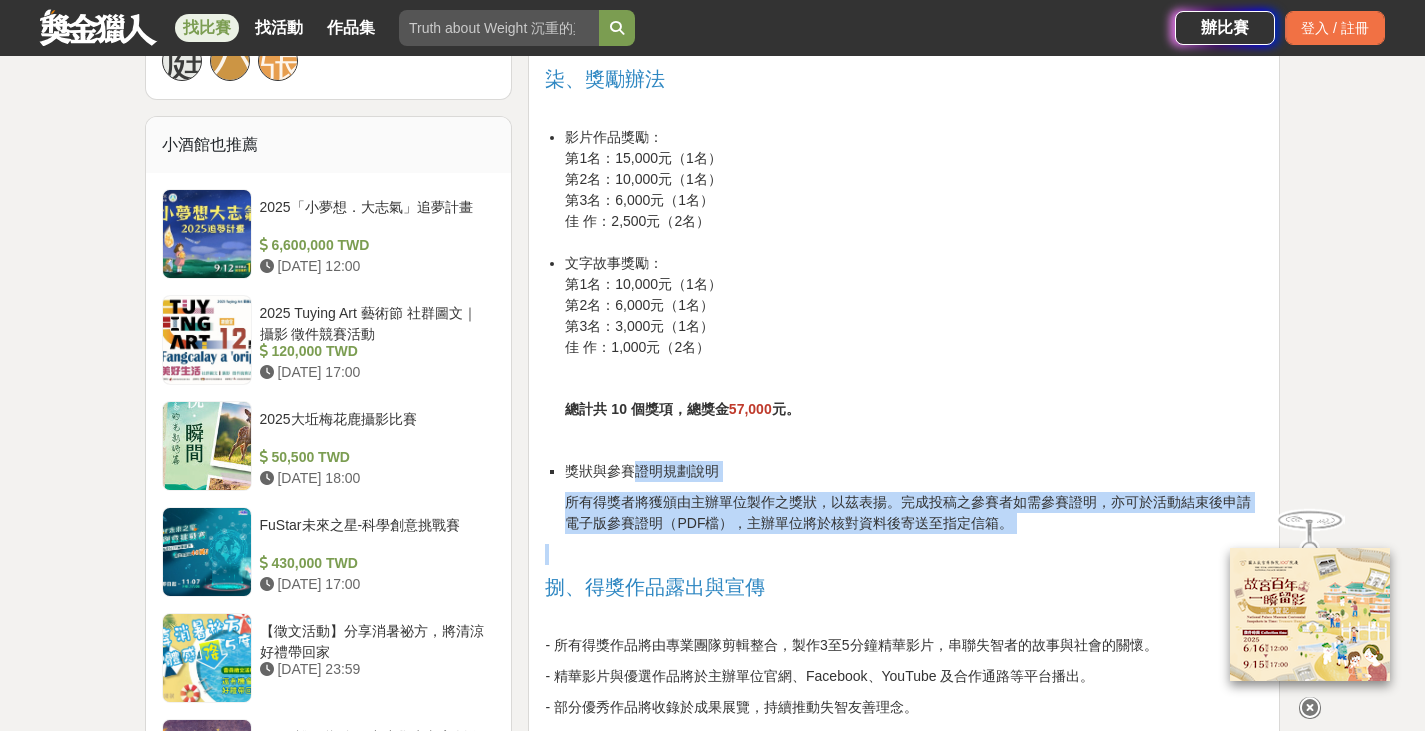 drag, startPoint x: 641, startPoint y: 476, endPoint x: 1028, endPoint y: 543, distance: 392.75693 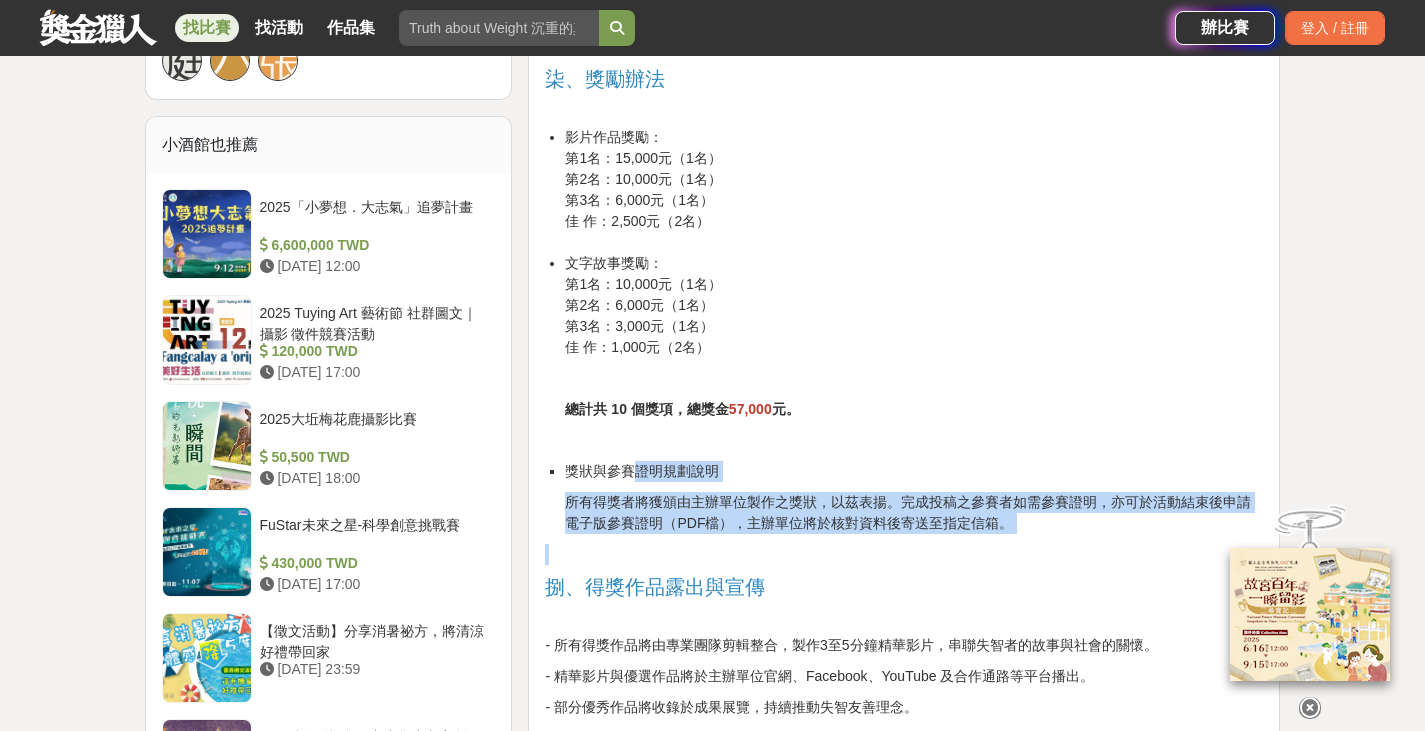click on "記憶微光·失智微紀錄徵稿活動   壹、活動目的   「記憶微光·失智微紀錄徵稿活動」誠摯邀請社會大眾共同參與，以影像或文字紀錄輕度失智者及其家屬、照顧者的故事。無論您是親身經歷者、身邊陪伴的人，只要您曾被這些片刻感動，皆可成為記錄者，透過您的視角與創作，傳遞溫暖與理解。 每一段回憶、每一次相伴，都是生命中動人的片段。透過徵稿活動，我們希望凝聚大眾的創意與情感，讓更多人了解失智者的日常，感受照顧者的辛勞與堅定，共同營造一個更有溫度與包容力的社會。 邀請您一起參與徵件比賽，用一段文字或一支影片，記錄記憶中的微光，也照亮社會的每個角落。讓我們用創作為失智者發聲，推動理解與改變，共築失智友善的未來。   貳、辦理單位   主辦單位：臺中市政府衛生局 執行單位：豐盟有線電視股份有限公司   參、參賽資格" at bounding box center [904, -126] 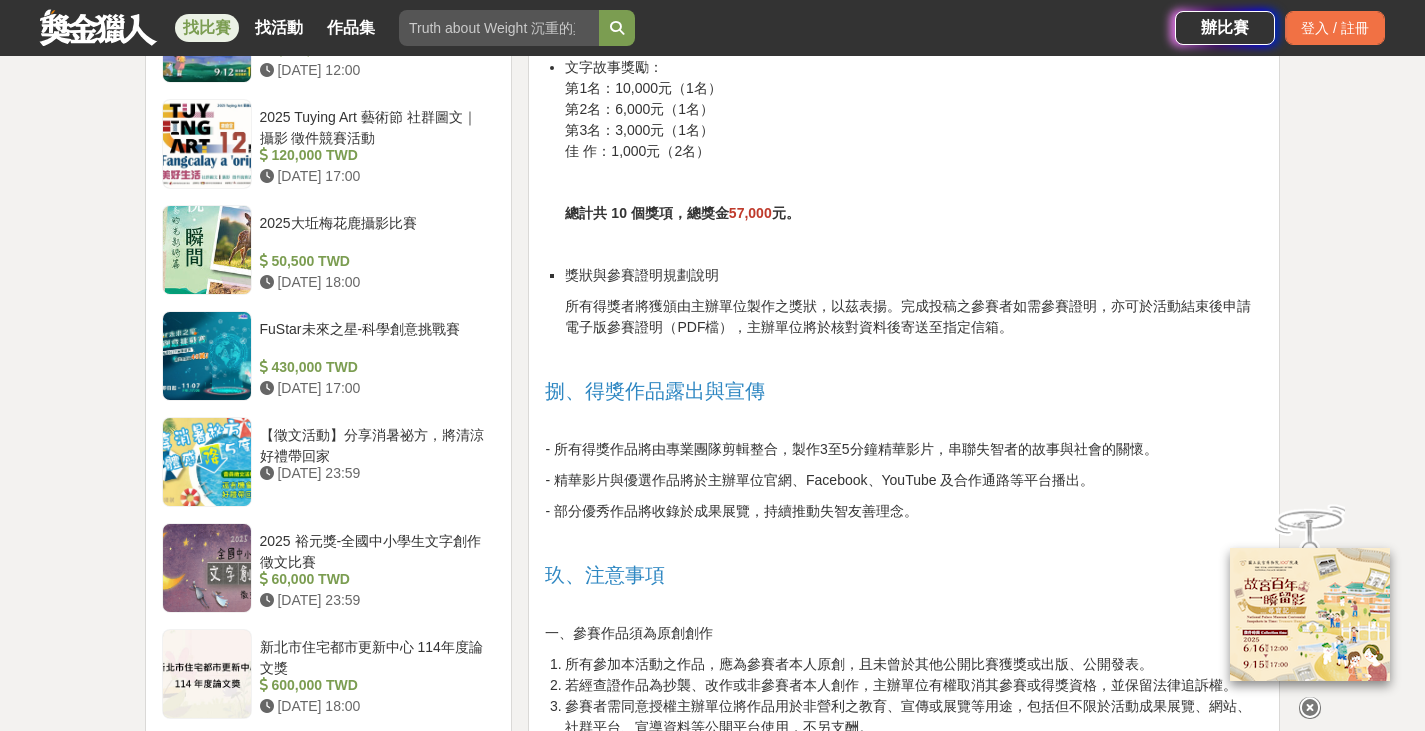 scroll, scrollTop: 2600, scrollLeft: 0, axis: vertical 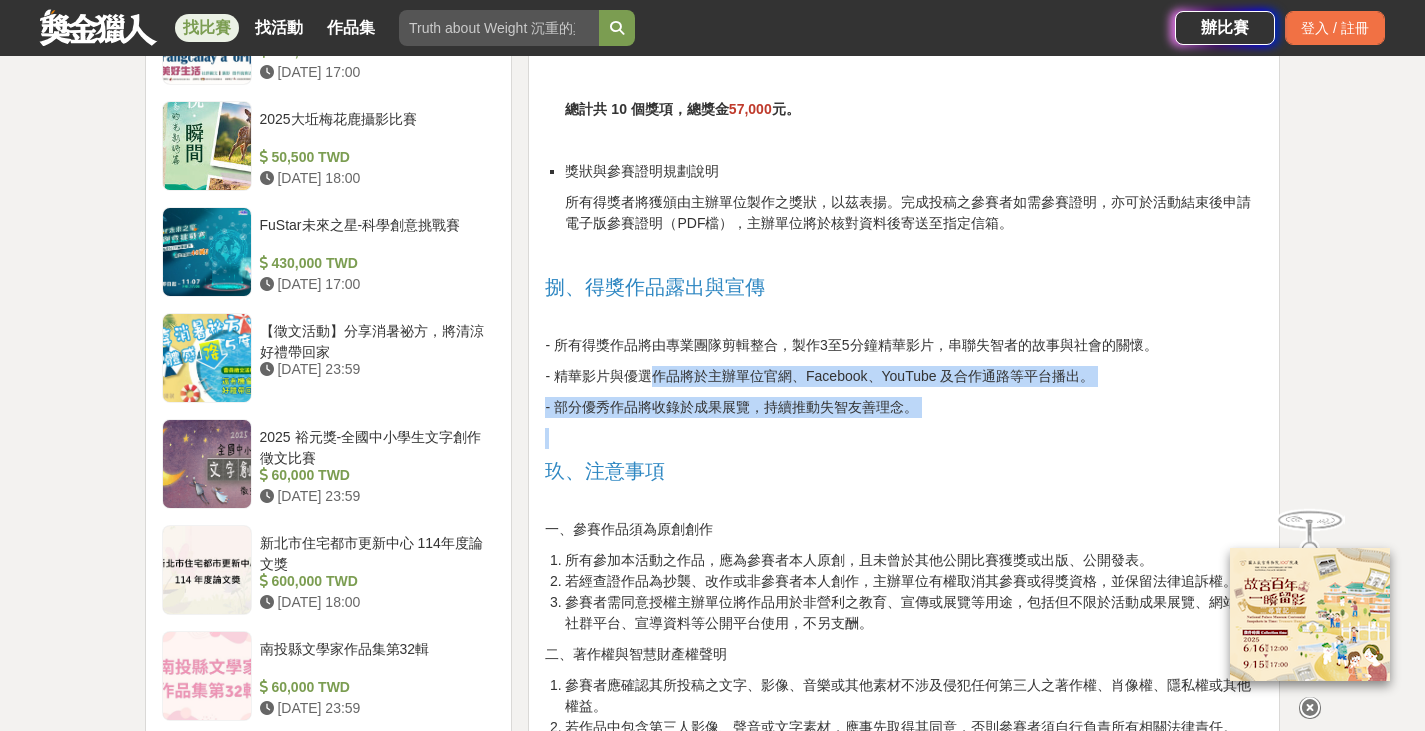 drag, startPoint x: 647, startPoint y: 385, endPoint x: 1094, endPoint y: 436, distance: 449.9 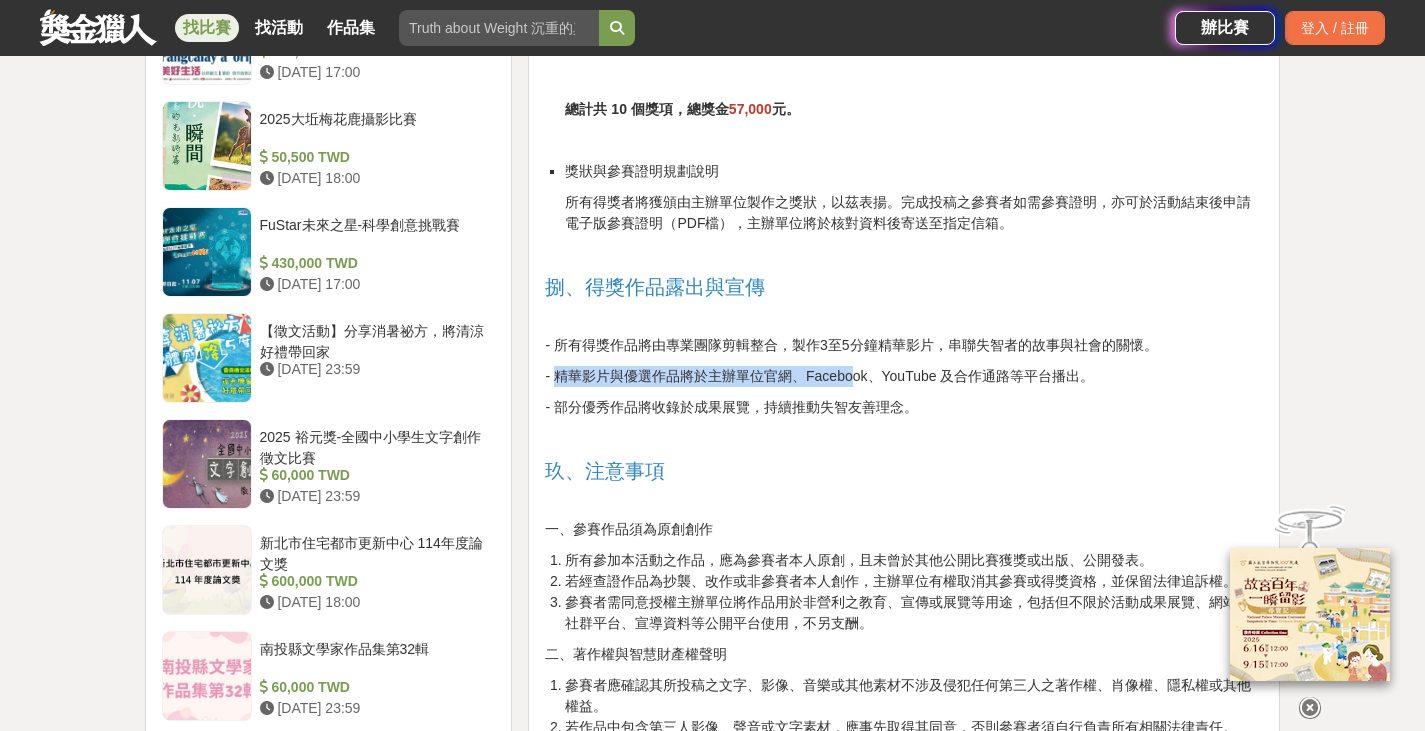 drag, startPoint x: 559, startPoint y: 371, endPoint x: 854, endPoint y: 379, distance: 295.10846 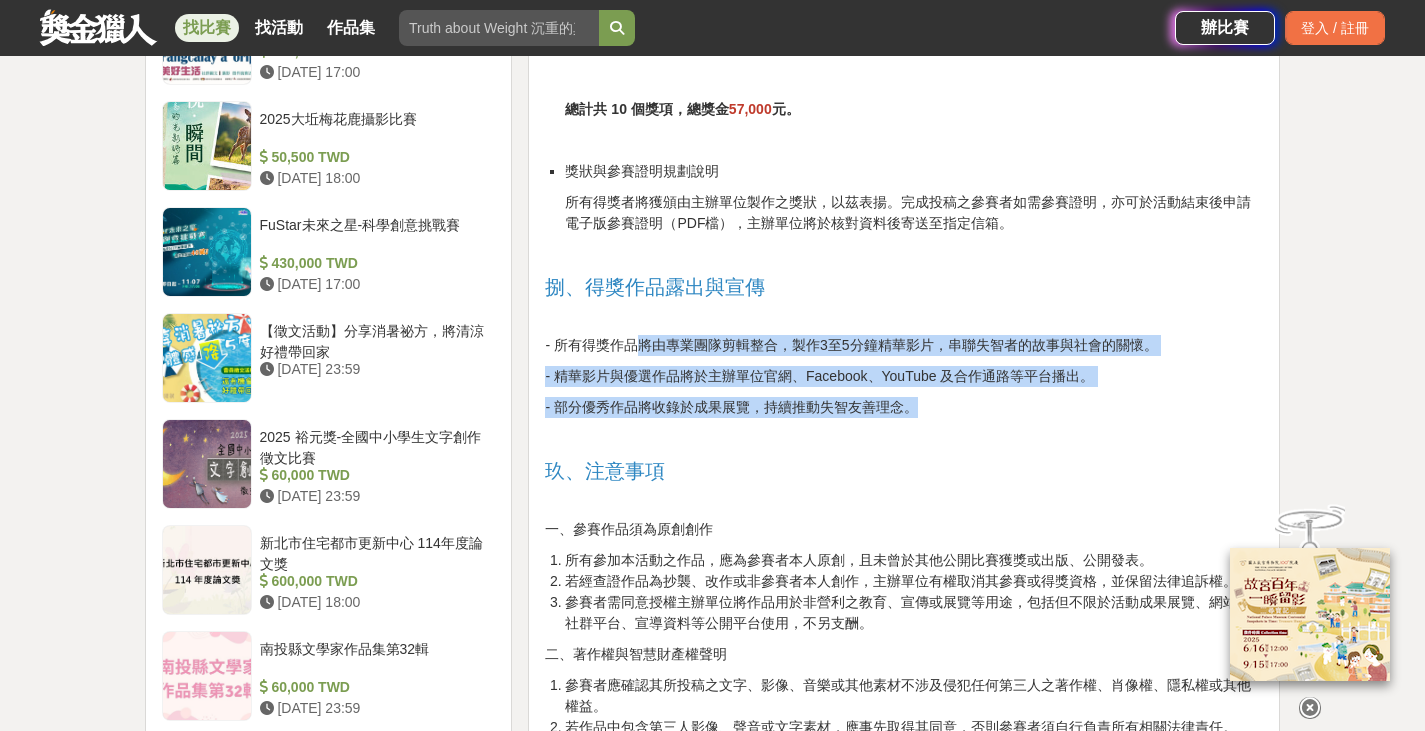 drag, startPoint x: 636, startPoint y: 346, endPoint x: 1021, endPoint y: 410, distance: 390.28323 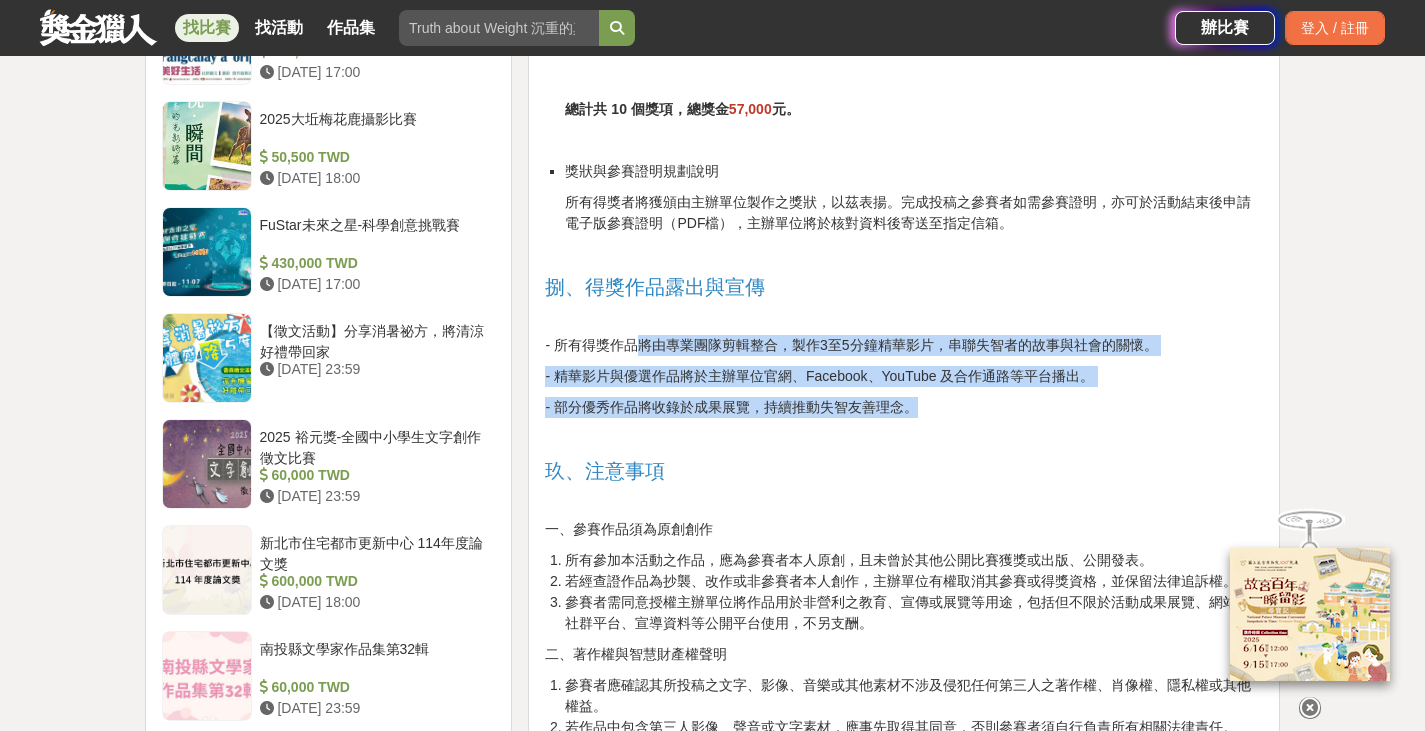 click on "記憶微光·失智微紀錄徵稿活動   壹、活動目的   「記憶微光·失智微紀錄徵稿活動」誠摯邀請社會大眾共同參與，以影像或文字紀錄輕度失智者及其家屬、照顧者的故事。無論您是親身經歷者、身邊陪伴的人，只要您曾被這些片刻感動，皆可成為記錄者，透過您的視角與創作，傳遞溫暖與理解。 每一段回憶、每一次相伴，都是生命中動人的片段。透過徵稿活動，我們希望凝聚大眾的創意與情感，讓更多人了解失智者的日常，感受照顧者的辛勞與堅定，共同營造一個更有溫度與包容力的社會。 邀請您一起參與徵件比賽，用一段文字或一支影片，記錄記憶中的微光，也照亮社會的每個角落。讓我們用創作為失智者發聲，推動理解與改變，共築失智友善的未來。   貳、辦理單位   主辦單位：臺中市政府衛生局 執行單位：豐盟有線電視股份有限公司   參、參賽資格" at bounding box center (904, -426) 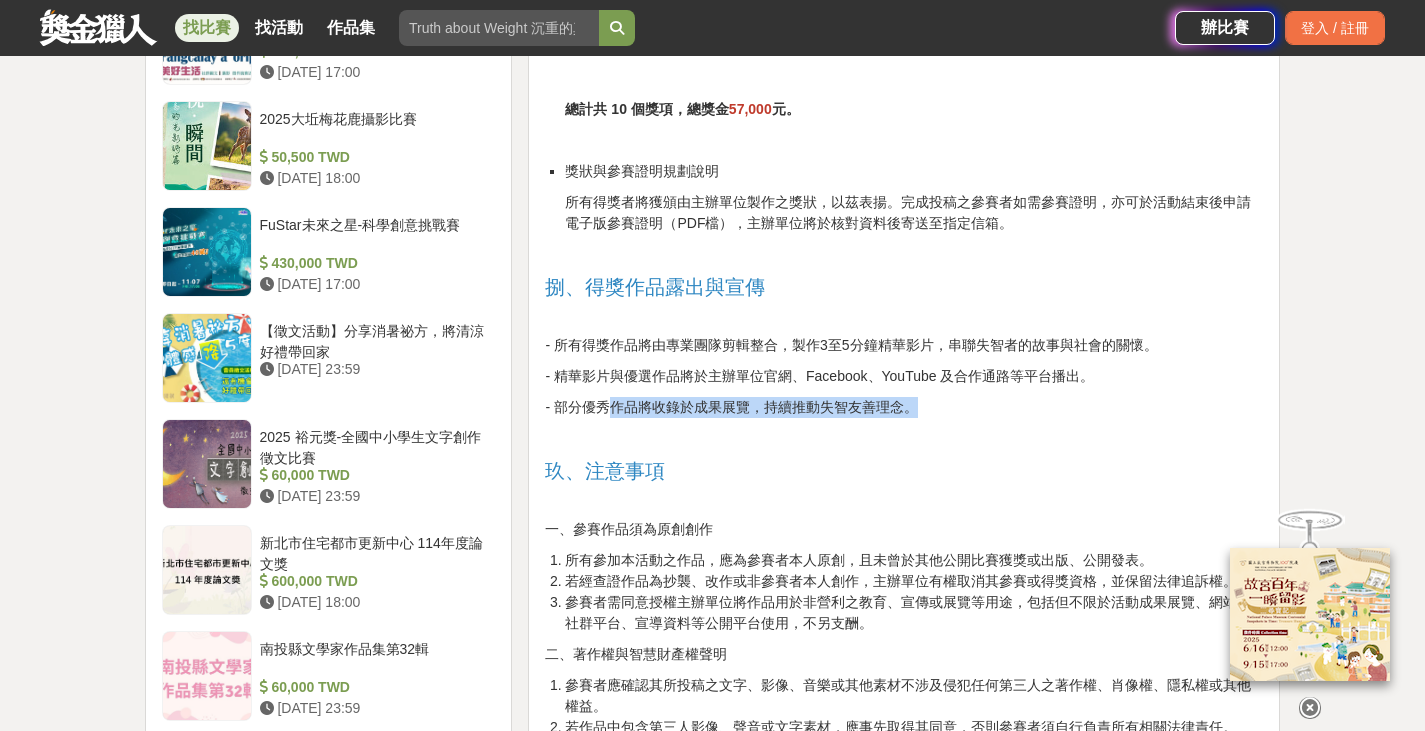 drag, startPoint x: 613, startPoint y: 390, endPoint x: 918, endPoint y: 398, distance: 305.1049 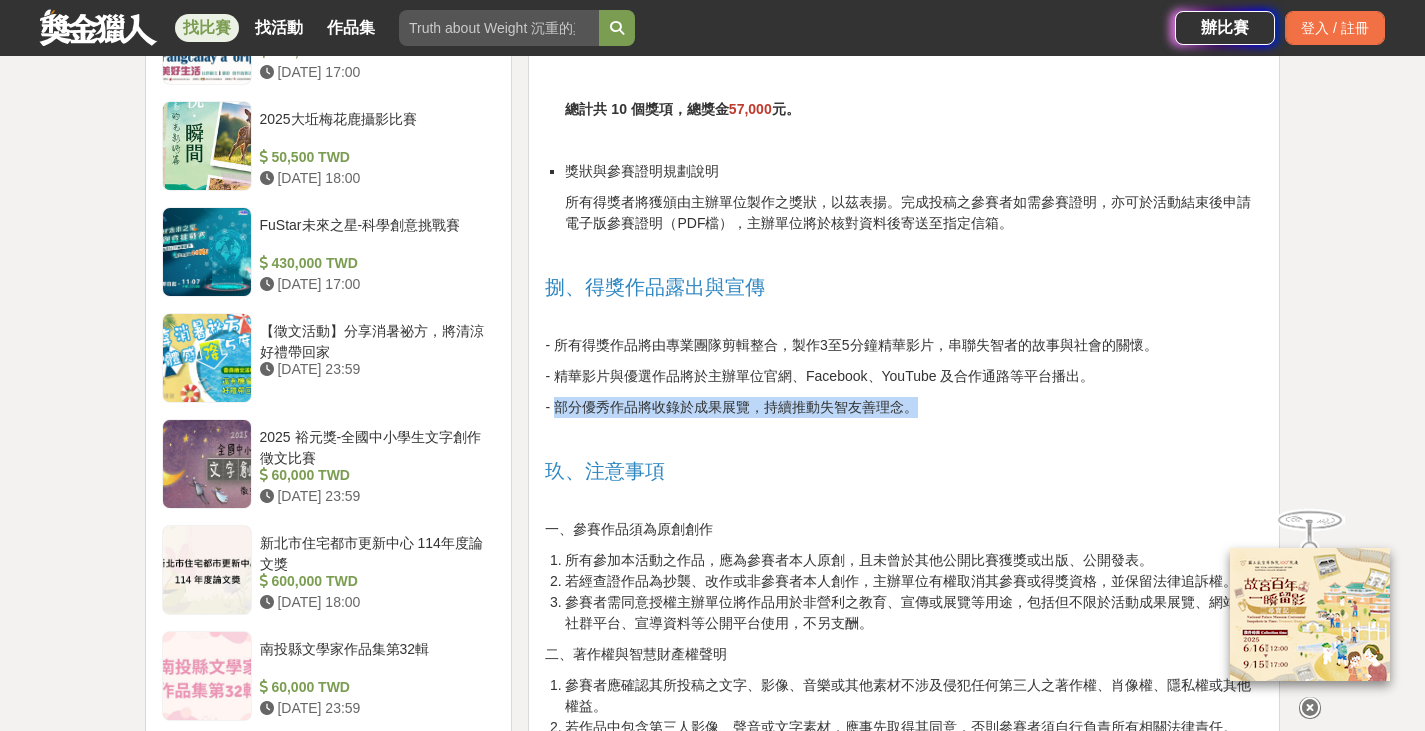 drag, startPoint x: 947, startPoint y: 412, endPoint x: 558, endPoint y: 405, distance: 389.063 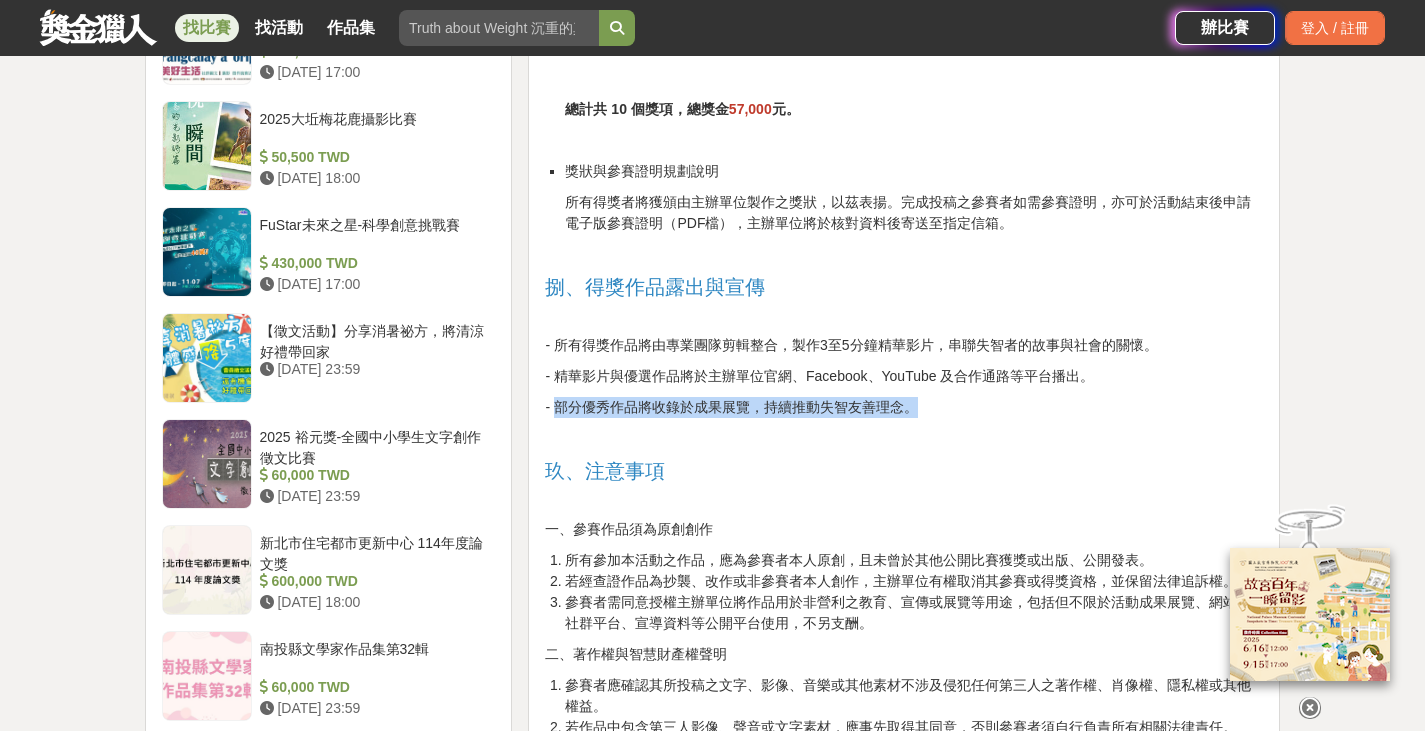 click on "- 部分優秀作品將收錄於成果展覽，持續推動失智友善理念。" at bounding box center [904, 407] 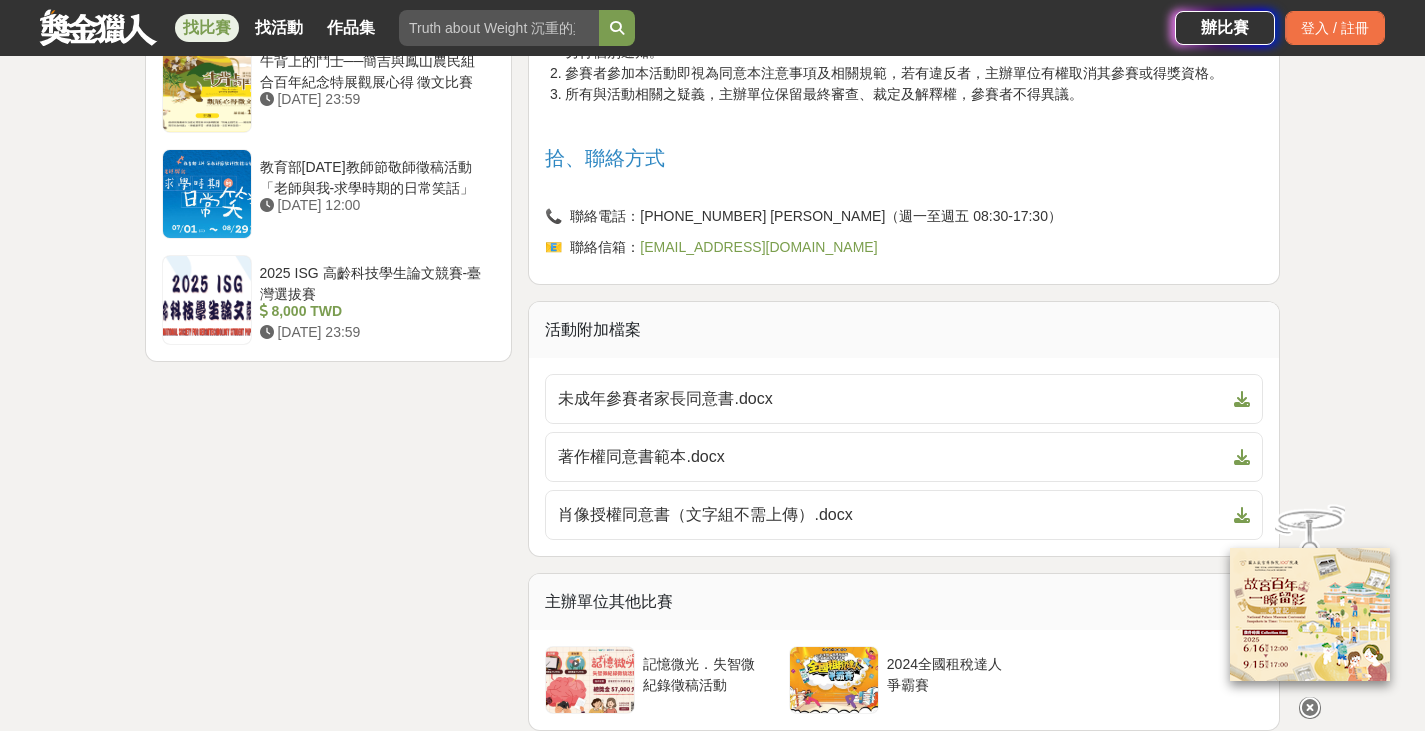 scroll, scrollTop: 3500, scrollLeft: 0, axis: vertical 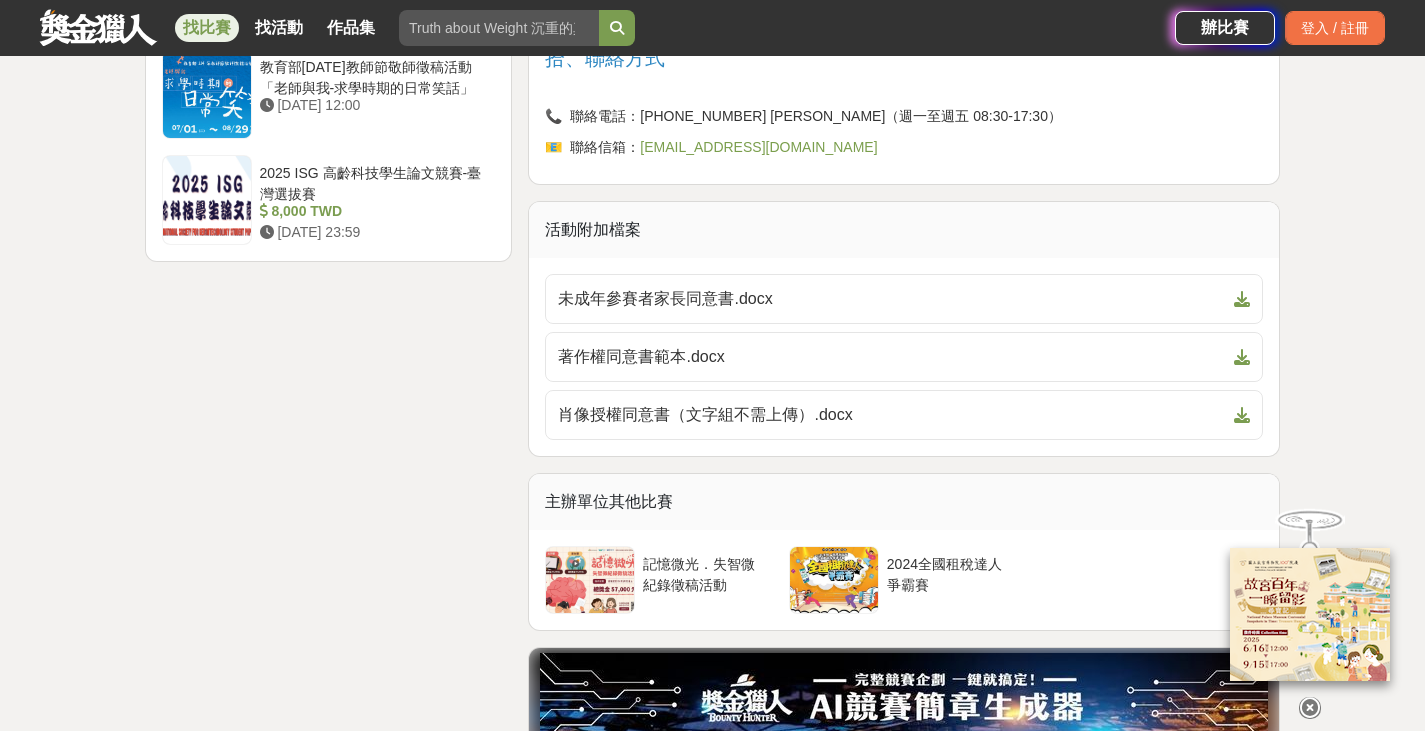 click on "時間走期 投稿中 徵件期間 [DATE] 15:00  至  [DATE] 23:59 賽事獎項 影片作品 第１名 獎金 15000 TWD 1 影片作品 第２名 獎金 10000 TWD 1 影片作品 第３名 獎金 6000 TWD 1 影片作品 佳作 獎金 2500 TWD 2 文字故事 第１名 獎金 10000 TWD 1 文字故事 第２名 獎金 6000 TWD 1 文字故事 第３名 獎金 3000 TWD 1 文字作故事 佳作 獎金 1000 TWD 2 主辦單位 臺中市政府衛生局 協辦/執行： 豐盟有線電視股份有限公司 電話： [PHONE_NUMBER] Email： [EMAIL_ADDRESS][DOMAIN_NAME] 國家/地區： 台灣 相關分類與標籤 攝影比賽 文學獎 創意寫作 失智 記憶微光 影片 文字 臺中市政府衛生局 活動刊登資訊 刊登者： 中區國稅局 刊登時間： [DATE] 15:00 最後更新： [DATE] 17:54 報名系統：使用獎金獵人平台   這是什麼 收藏者 看更[PERSON_NAME] [PERSON_NAME] 小 [PERSON_NAME] S [PERSON_NAME] E L J 庭 ハ 張 小酒館也推薦   6,600,000 TWD   [DATE] 12:00" at bounding box center [329, -958] 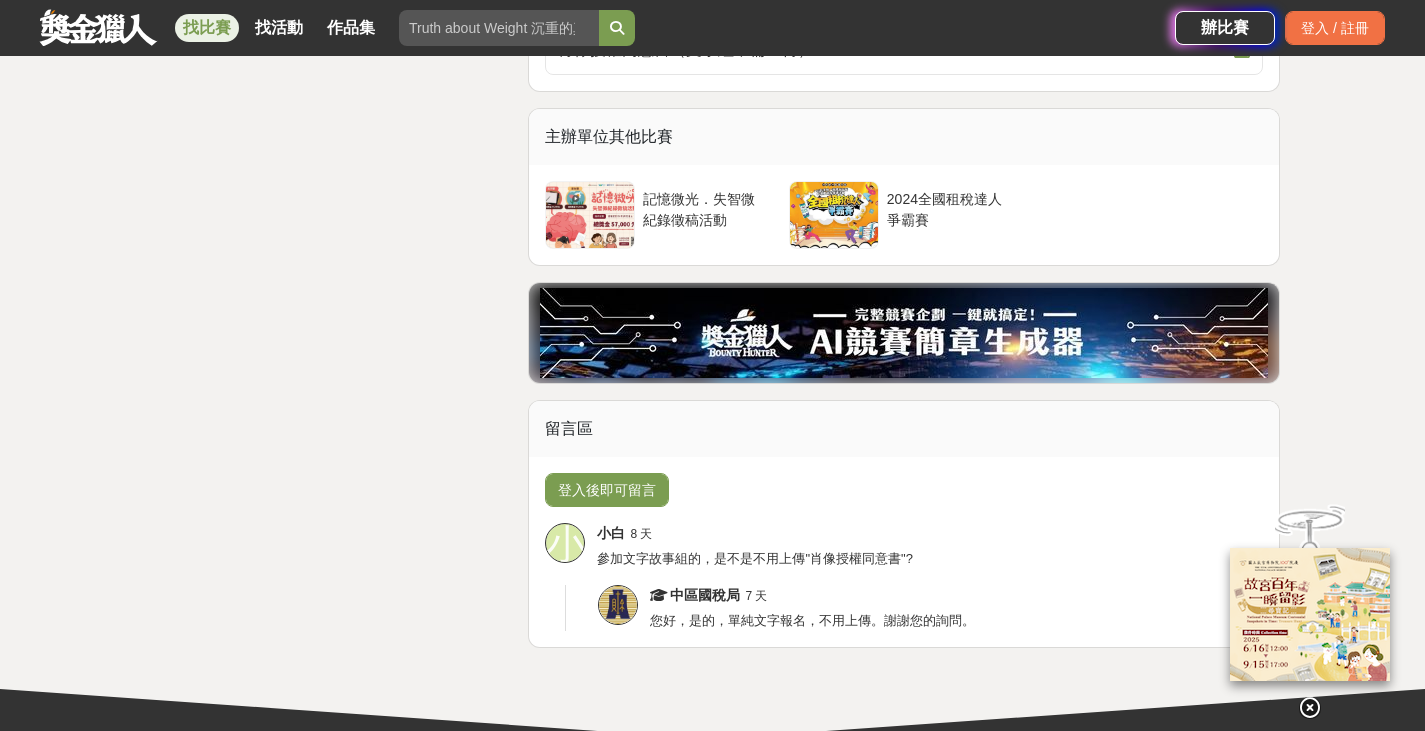 scroll, scrollTop: 3900, scrollLeft: 0, axis: vertical 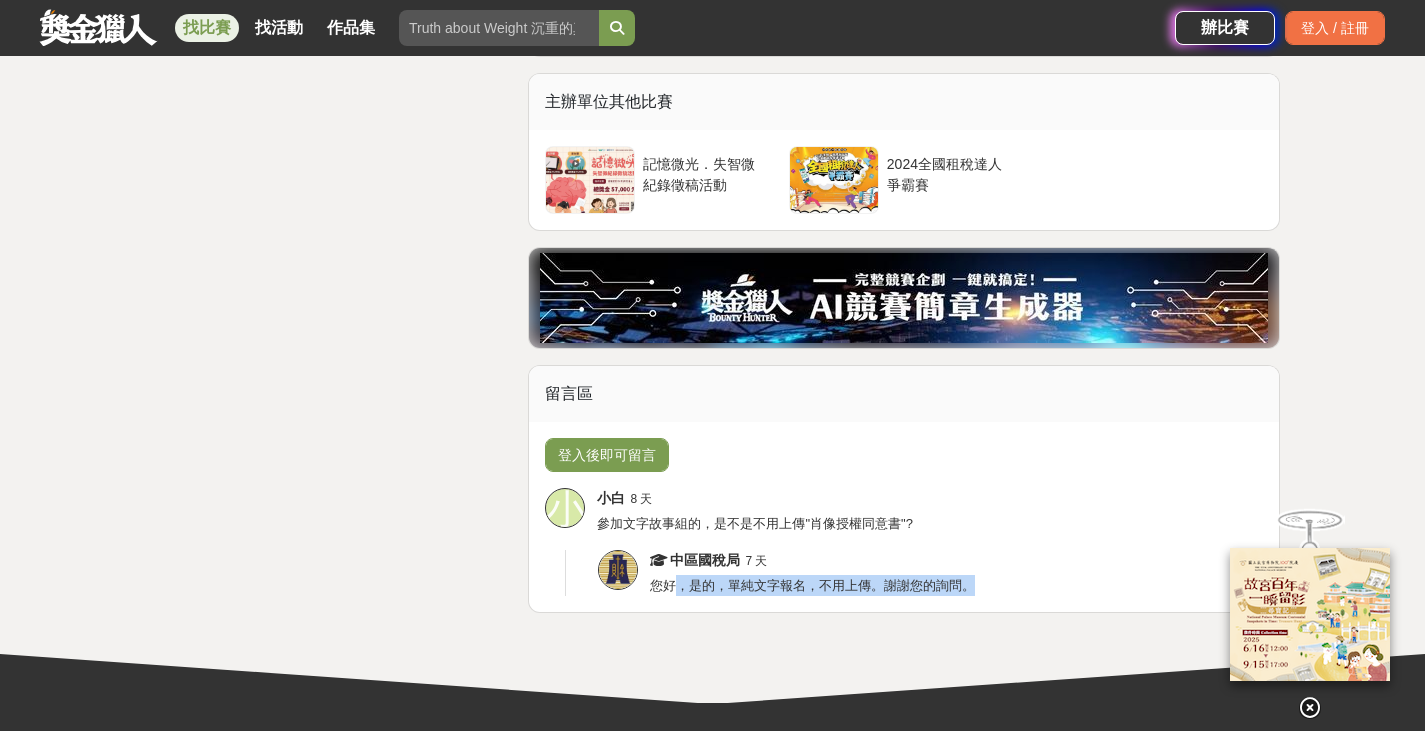 drag, startPoint x: 673, startPoint y: 590, endPoint x: 996, endPoint y: 589, distance: 323.00156 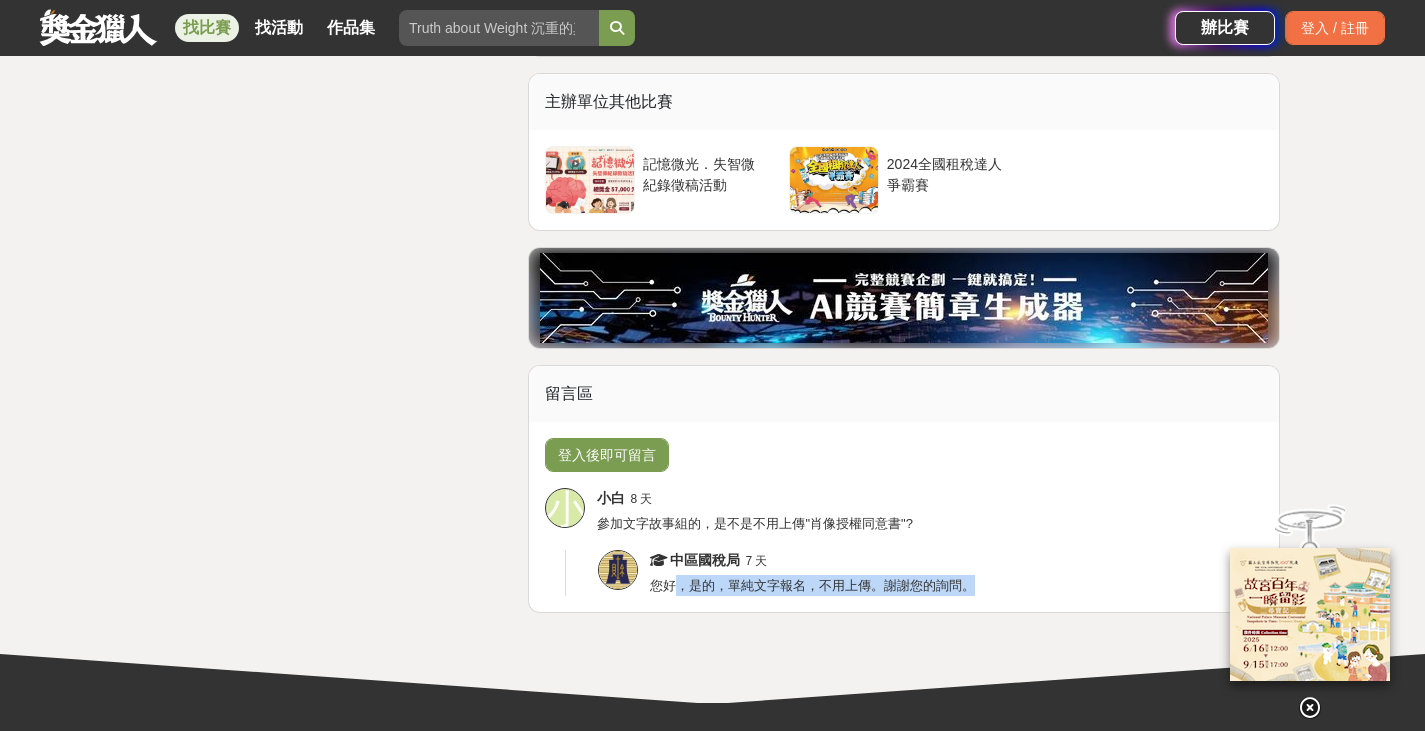 click on "中區國稅局 7 天 您好，是的，單純文字報名，不用上傳。謝謝您的詢問。" at bounding box center (956, 573) 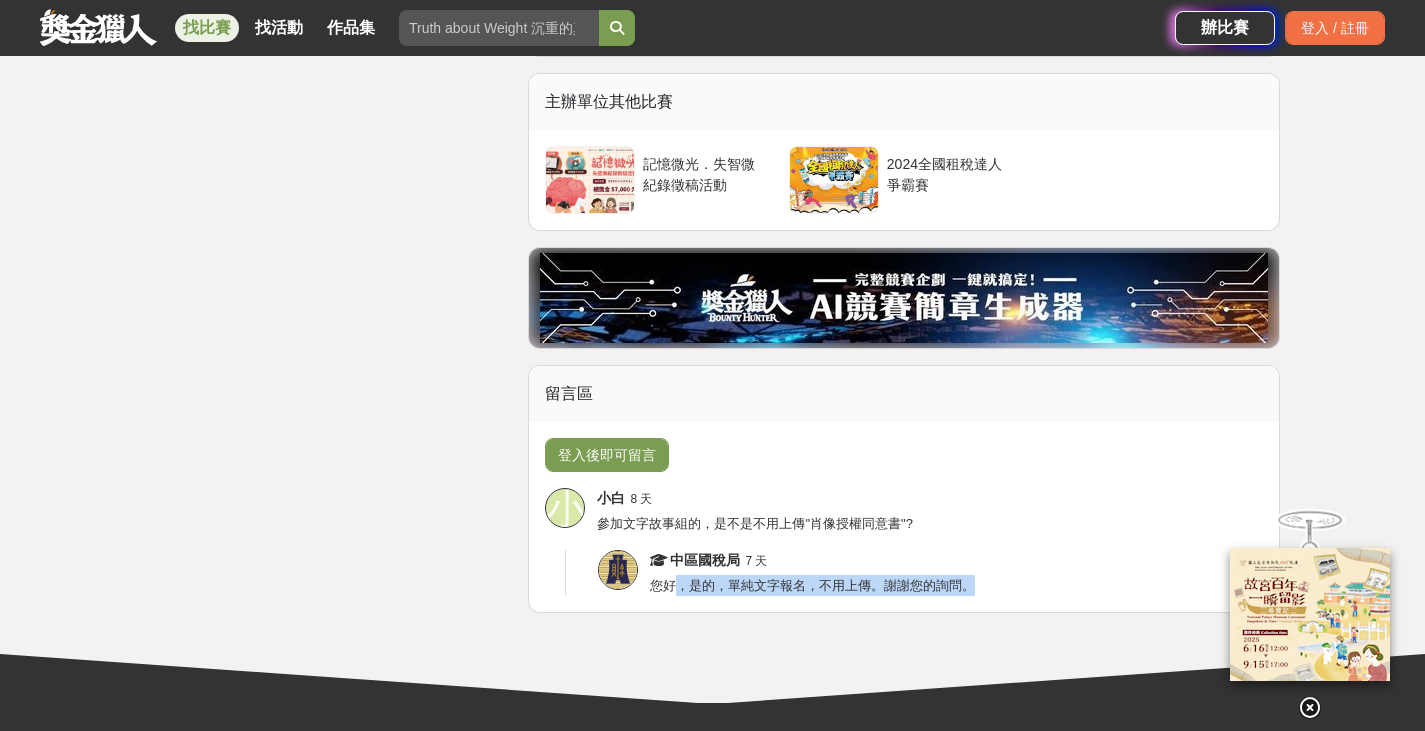 click on "留言區 登入後即可留言 小 小白 8 天 參加文字故事組的，是不是不用上傳"肖像授權同意書"? 中區國稅局 7 天 您好，是的，單純文字報名，不用上傳。謝謝您的詢問。" at bounding box center (904, 489) 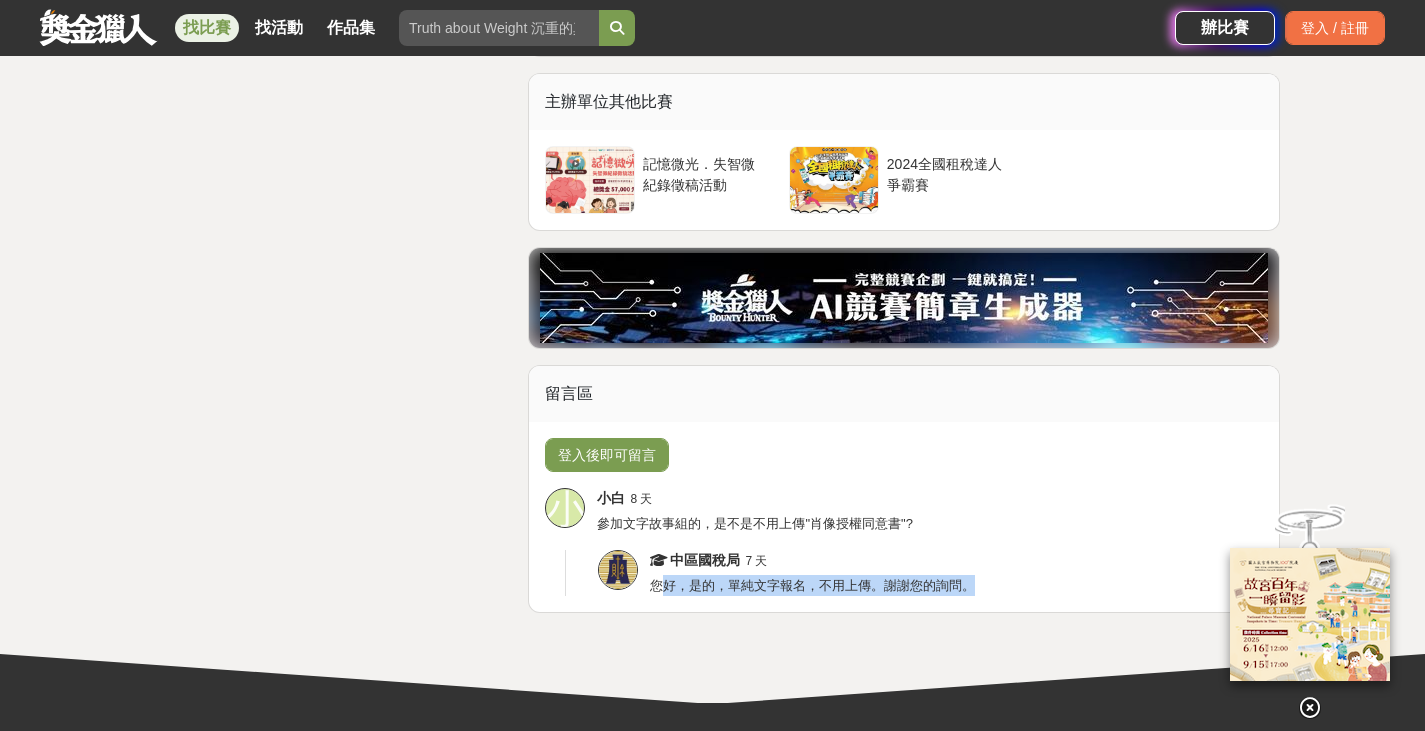 drag, startPoint x: 663, startPoint y: 584, endPoint x: 1003, endPoint y: 594, distance: 340.14703 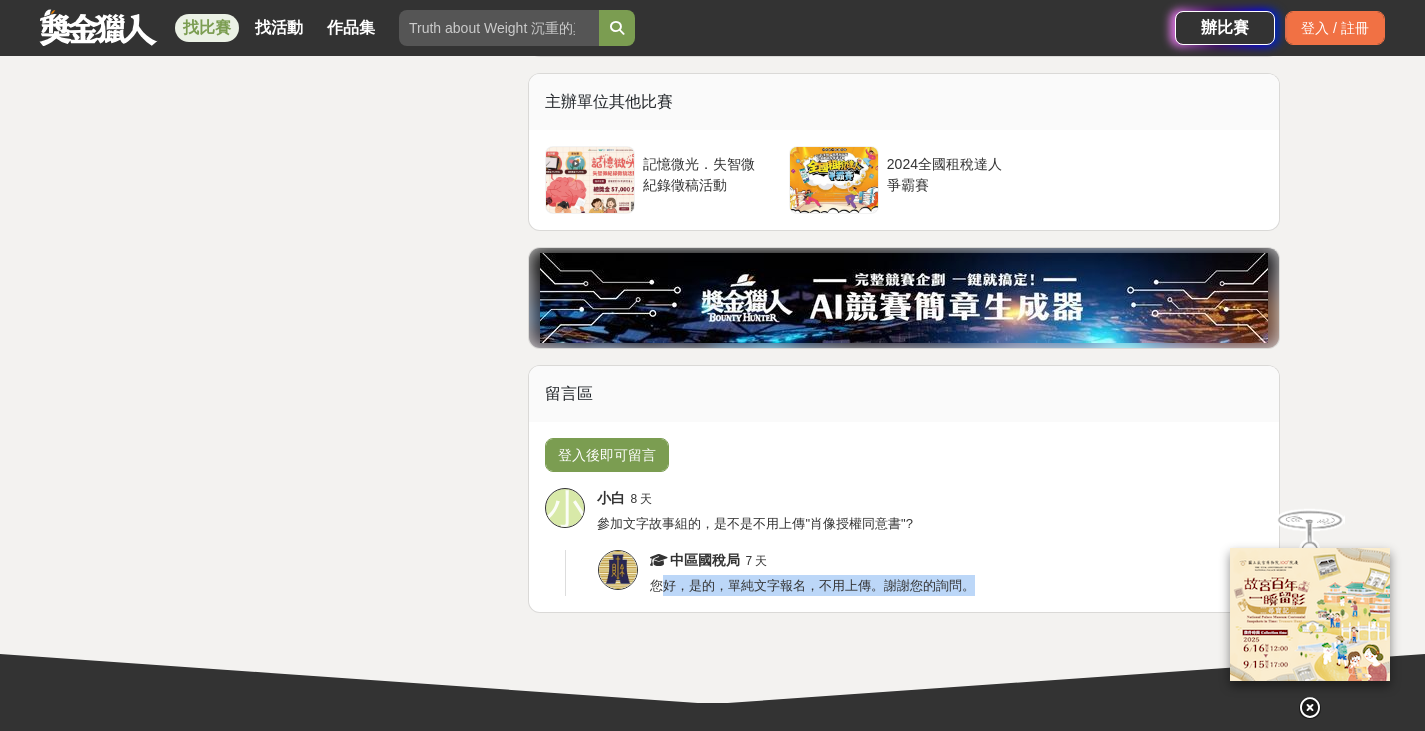 click on "中區國稅局 7 天 您好，是的，單純文字報名，不用上傳。謝謝您的詢問。" at bounding box center (956, 573) 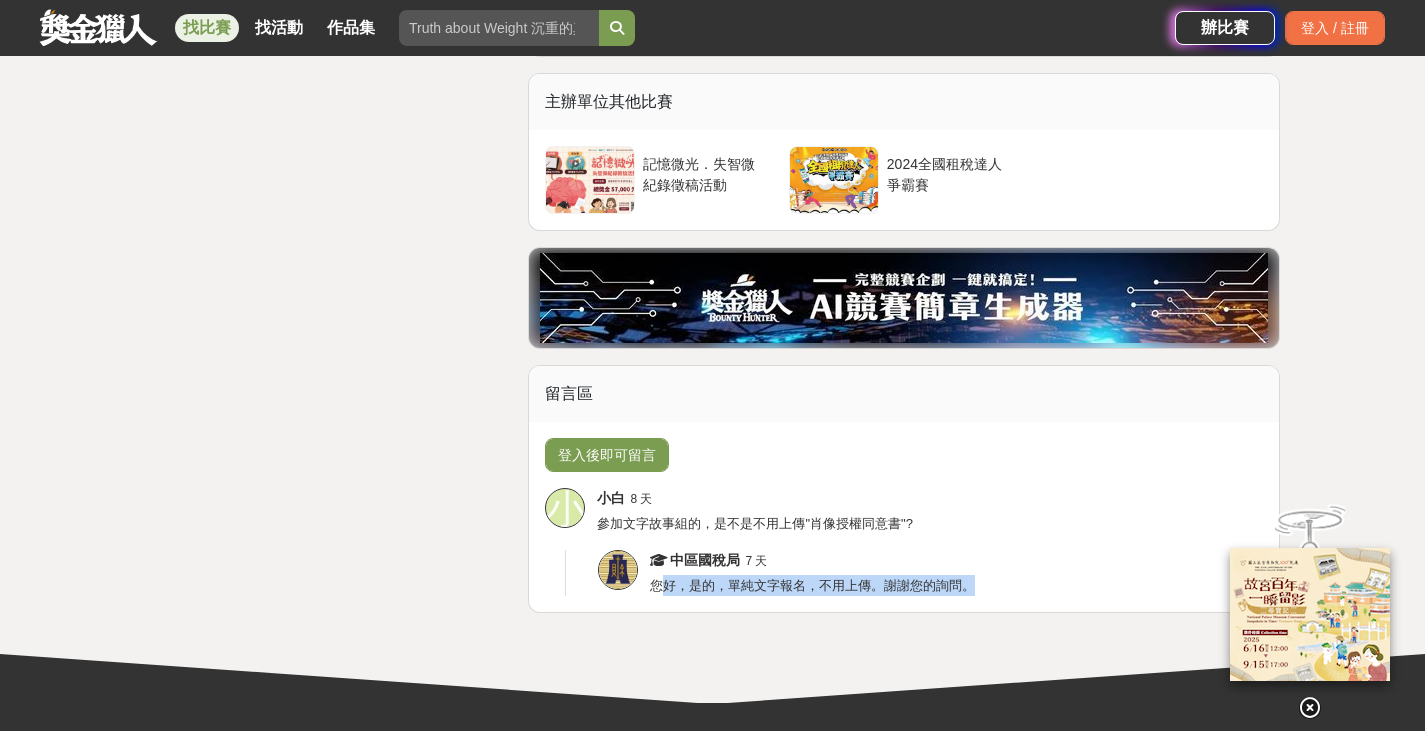 click on "記憶微光·失智微紀錄徵稿活動   壹、活動目的   「記憶微光·失智微紀錄徵稿活動」誠摯邀請社會大眾共同參與，以影像或文字紀錄輕度失智者及其家屬、照顧者的故事。無論您是親身經歷者、身邊陪伴的人，只要您曾被這些片刻感動，皆可成為記錄者，透過您的視角與創作，傳遞溫暖與理解。 每一段回憶、每一次相伴，都是生命中動人的片段。透過徵稿活動，我們希望凝聚大眾的創意與情感，讓更多人了解失智者的日常，感受照顧者的辛勞與堅定，共同營造一個更有溫度與包容力的社會。 邀請您一起參與徵件比賽，用一段文字或一支影片，記錄記憶中的微光，也照亮社會的每個角落。讓我們用創作為失智者發聲，推動理解與改變，共築失智友善的未來。   貳、辦理單位   主辦單位：臺中市政府衛生局 執行單位：豐盟有線電視股份有限公司   參、參賽資格" at bounding box center (904, -1358) 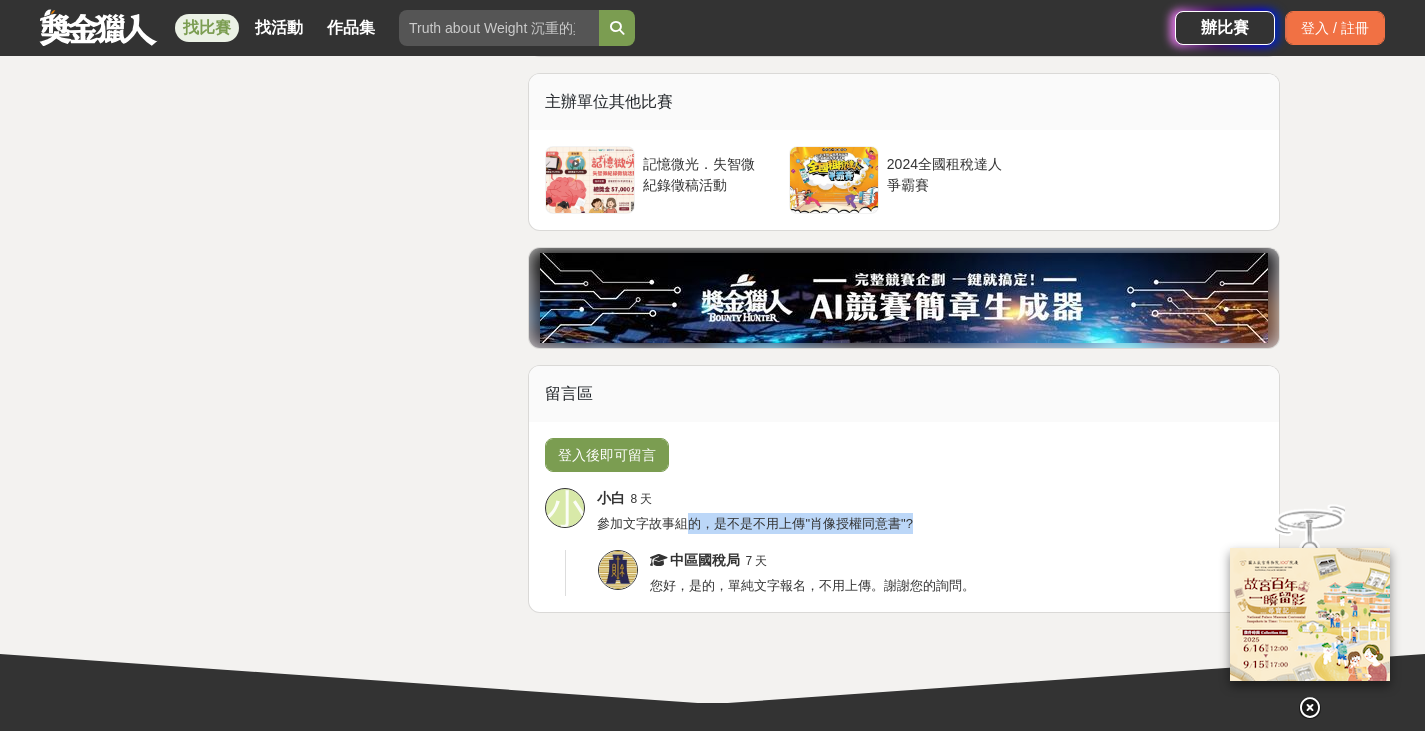 drag, startPoint x: 698, startPoint y: 522, endPoint x: 979, endPoint y: 524, distance: 281.0071 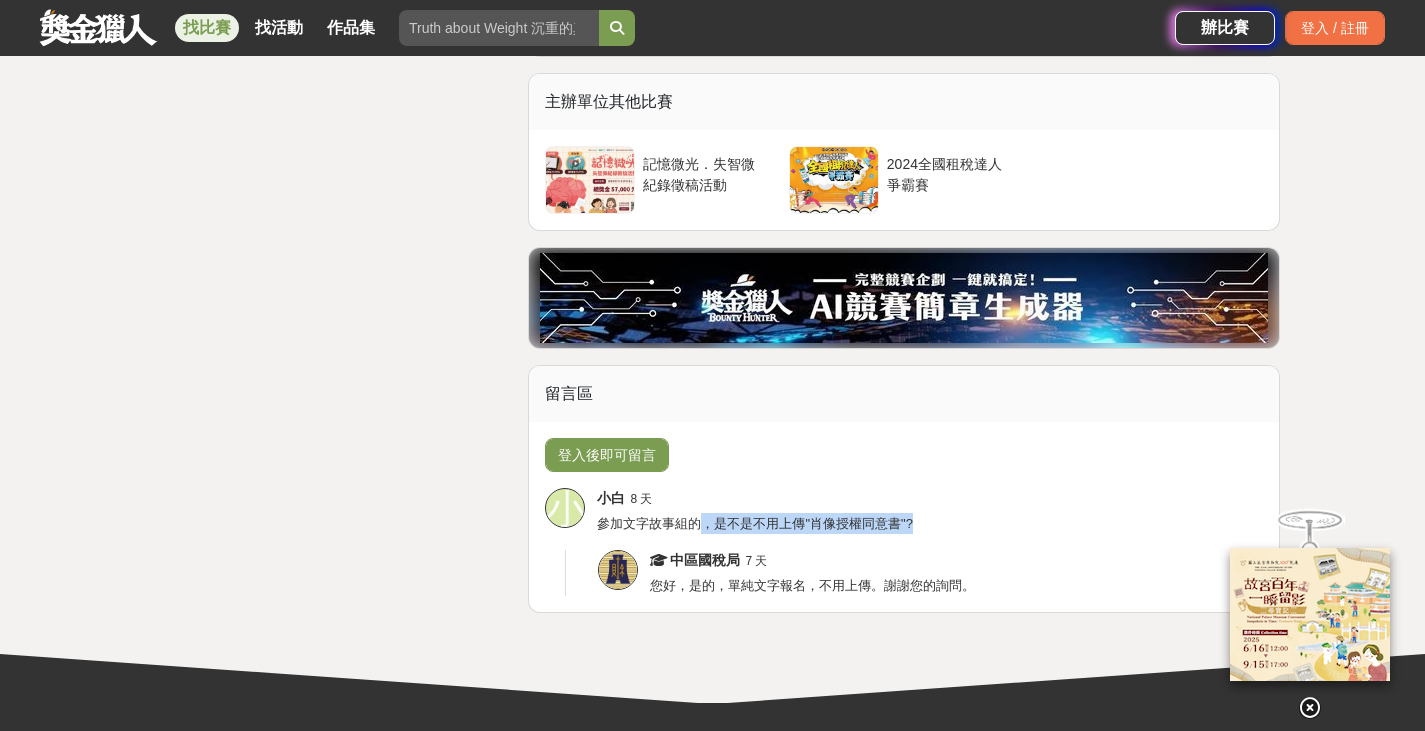 drag, startPoint x: 706, startPoint y: 530, endPoint x: 935, endPoint y: 514, distance: 229.55827 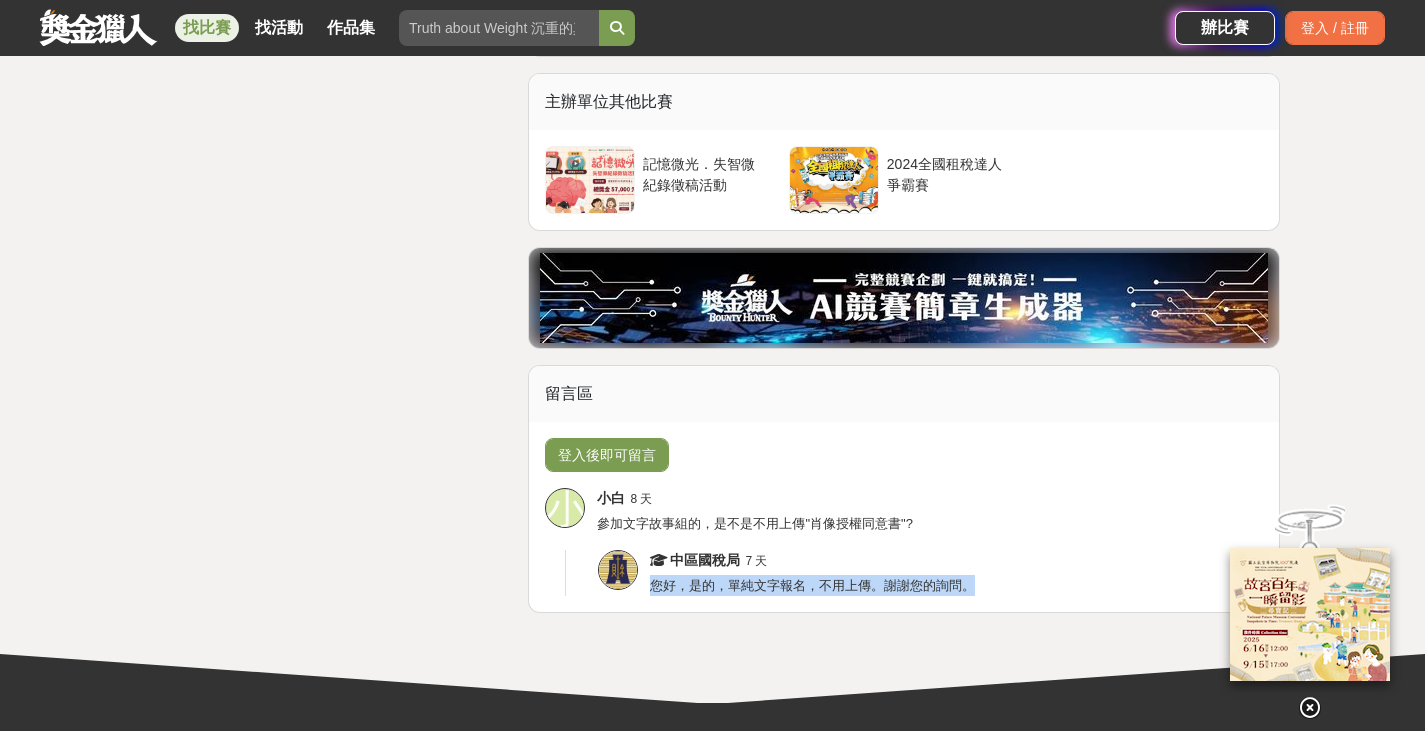 drag, startPoint x: 656, startPoint y: 588, endPoint x: 985, endPoint y: 576, distance: 329.21878 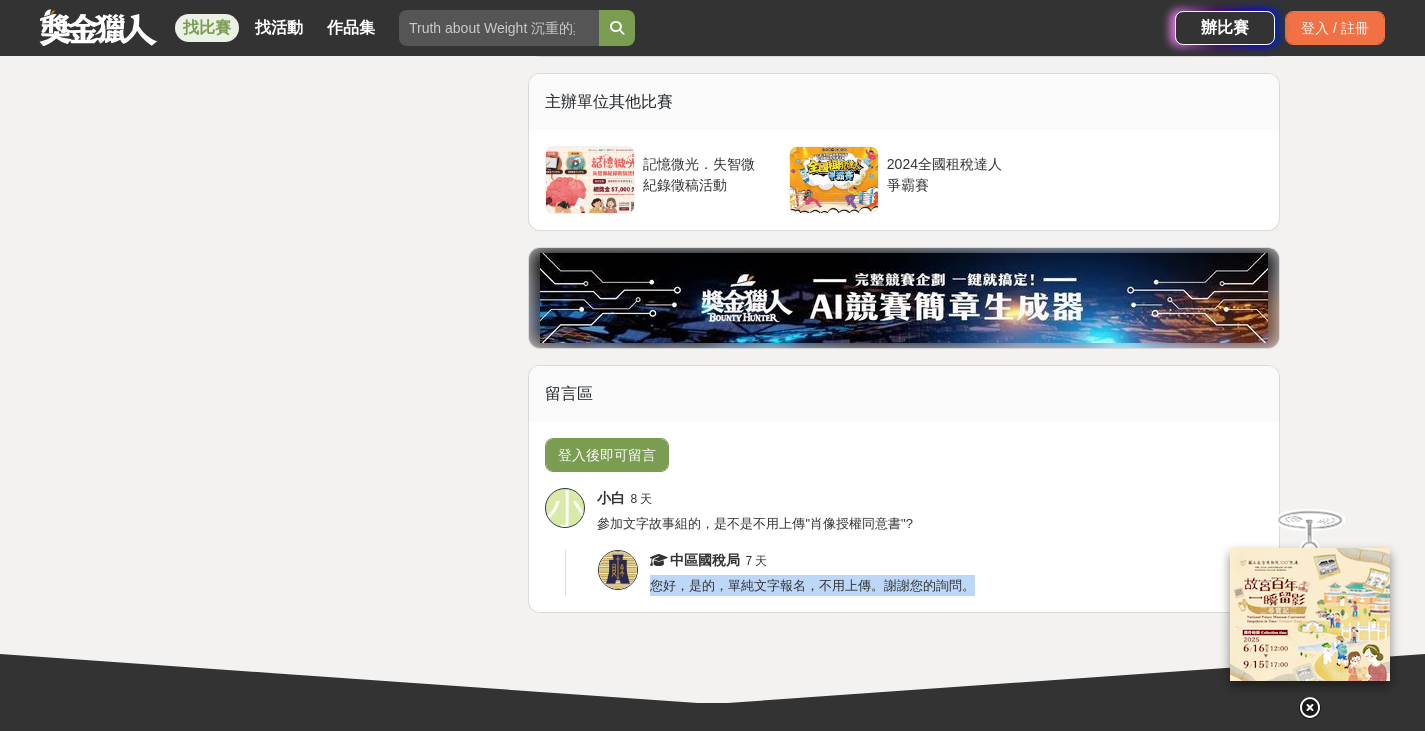 click on "記憶微光·失智微紀錄徵稿活動   壹、活動目的   「記憶微光·失智微紀錄徵稿活動」誠摯邀請社會大眾共同參與，以影像或文字紀錄輕度失智者及其家屬、照顧者的故事。無論您是親身經歷者、身邊陪伴的人，只要您曾被這些片刻感動，皆可成為記錄者，透過您的視角與創作，傳遞溫暖與理解。 每一段回憶、每一次相伴，都是生命中動人的片段。透過徵稿活動，我們希望凝聚大眾的創意與情感，讓更多人了解失智者的日常，感受照顧者的辛勞與堅定，共同營造一個更有溫度與包容力的社會。 邀請您一起參與徵件比賽，用一段文字或一支影片，記錄記憶中的微光，也照亮社會的每個角落。讓我們用創作為失智者發聲，推動理解與改變，共築失智友善的未來。   貳、辦理單位   主辦單位：臺中市政府衛生局 執行單位：豐盟有線電視股份有限公司   參、參賽資格" at bounding box center (904, -1358) 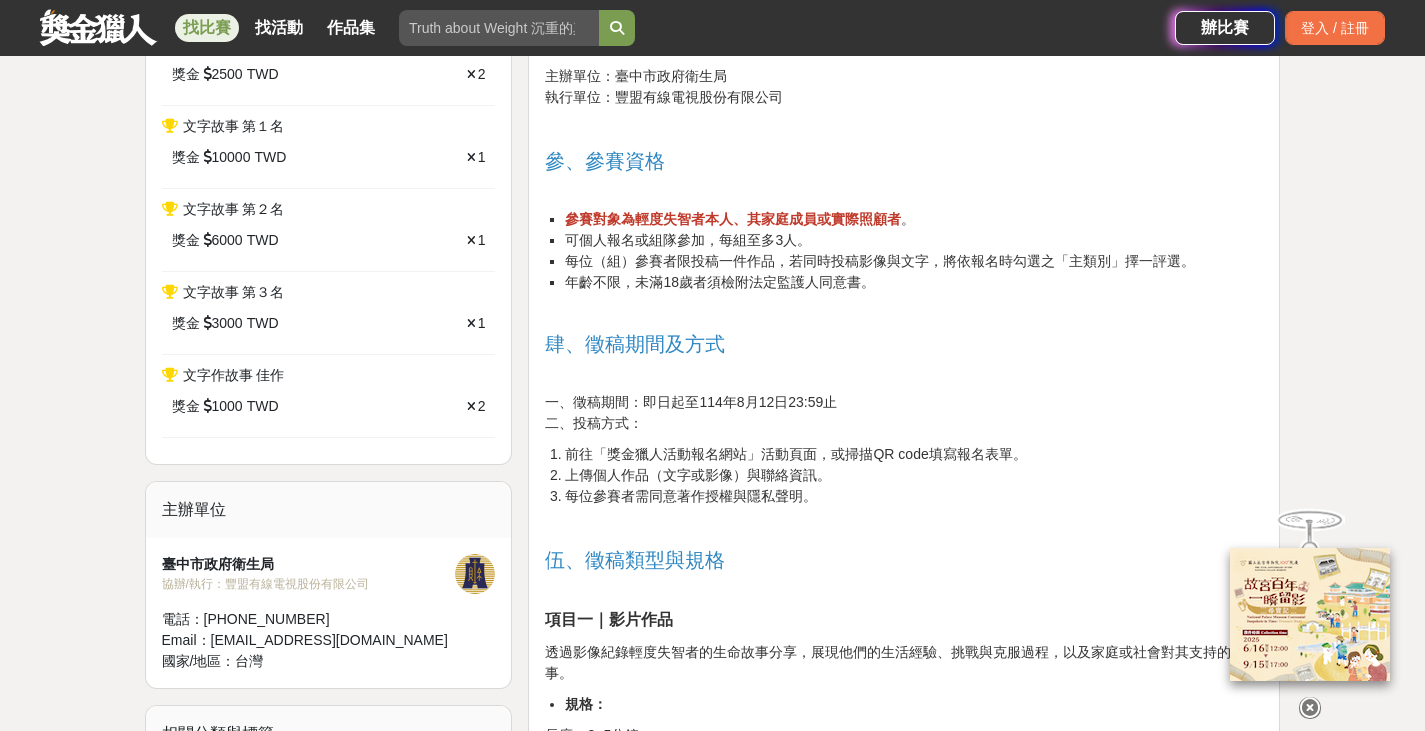 scroll, scrollTop: 1300, scrollLeft: 0, axis: vertical 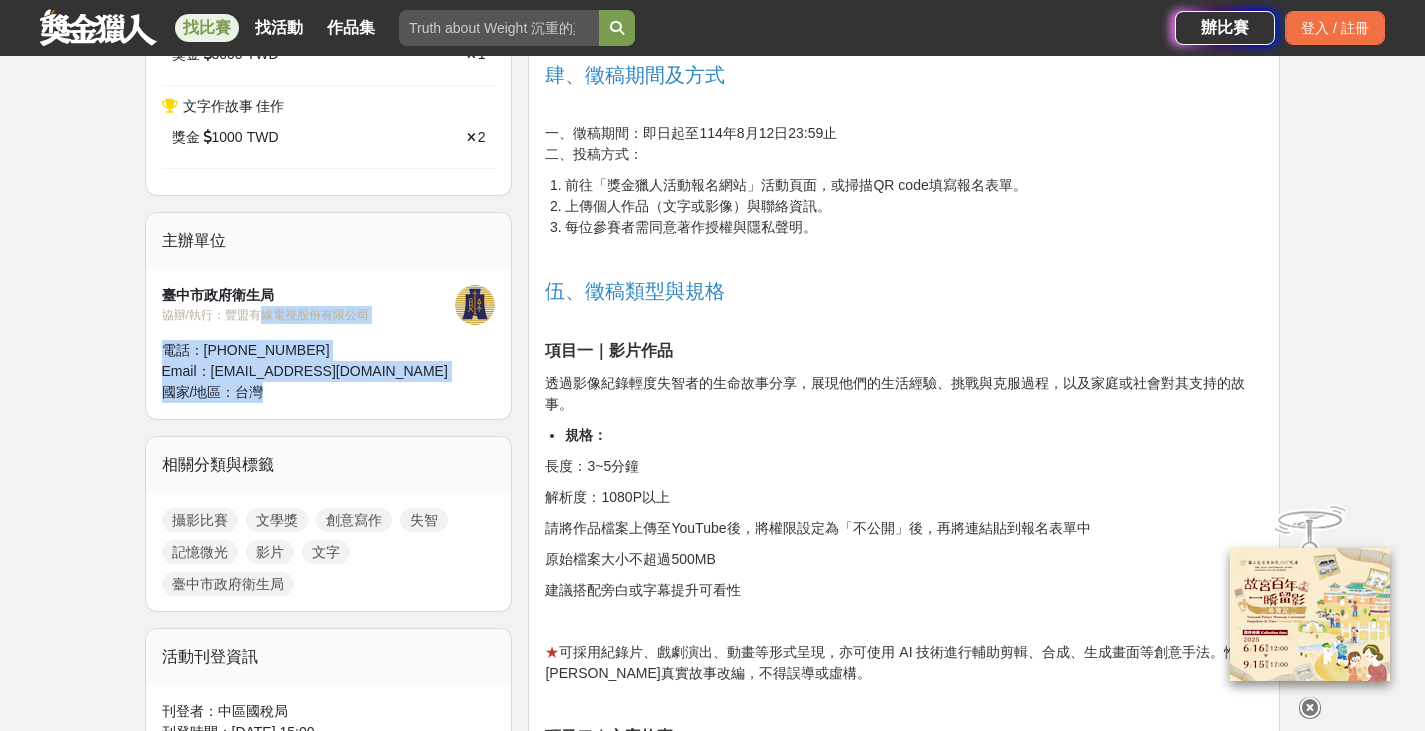 drag, startPoint x: 268, startPoint y: 320, endPoint x: 506, endPoint y: 314, distance: 238.07562 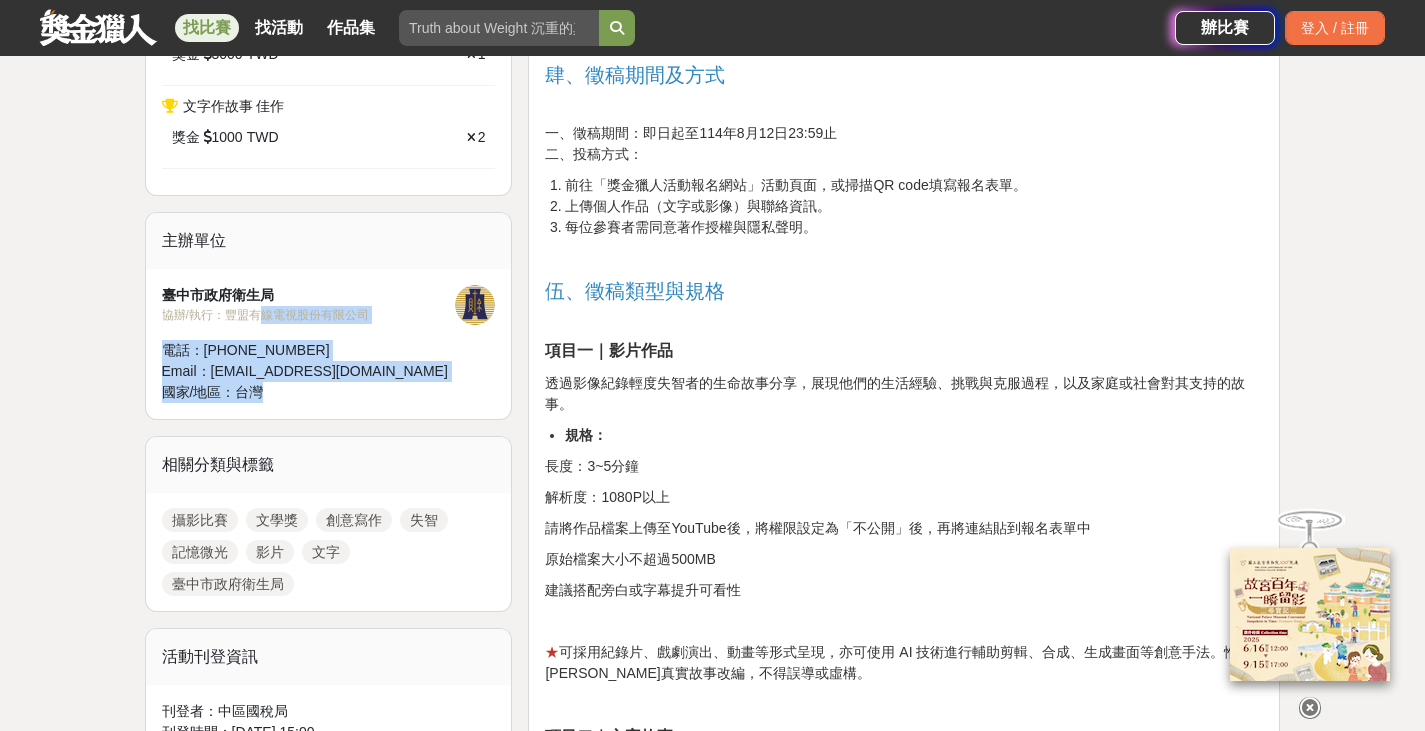 click on "臺中市政府衛生局 協辦/執行： 豐盟有線電視股份有限公司 電話： [PHONE_NUMBER] Email： [EMAIL_ADDRESS][DOMAIN_NAME] 國家/地區： 台灣" at bounding box center (329, 344) 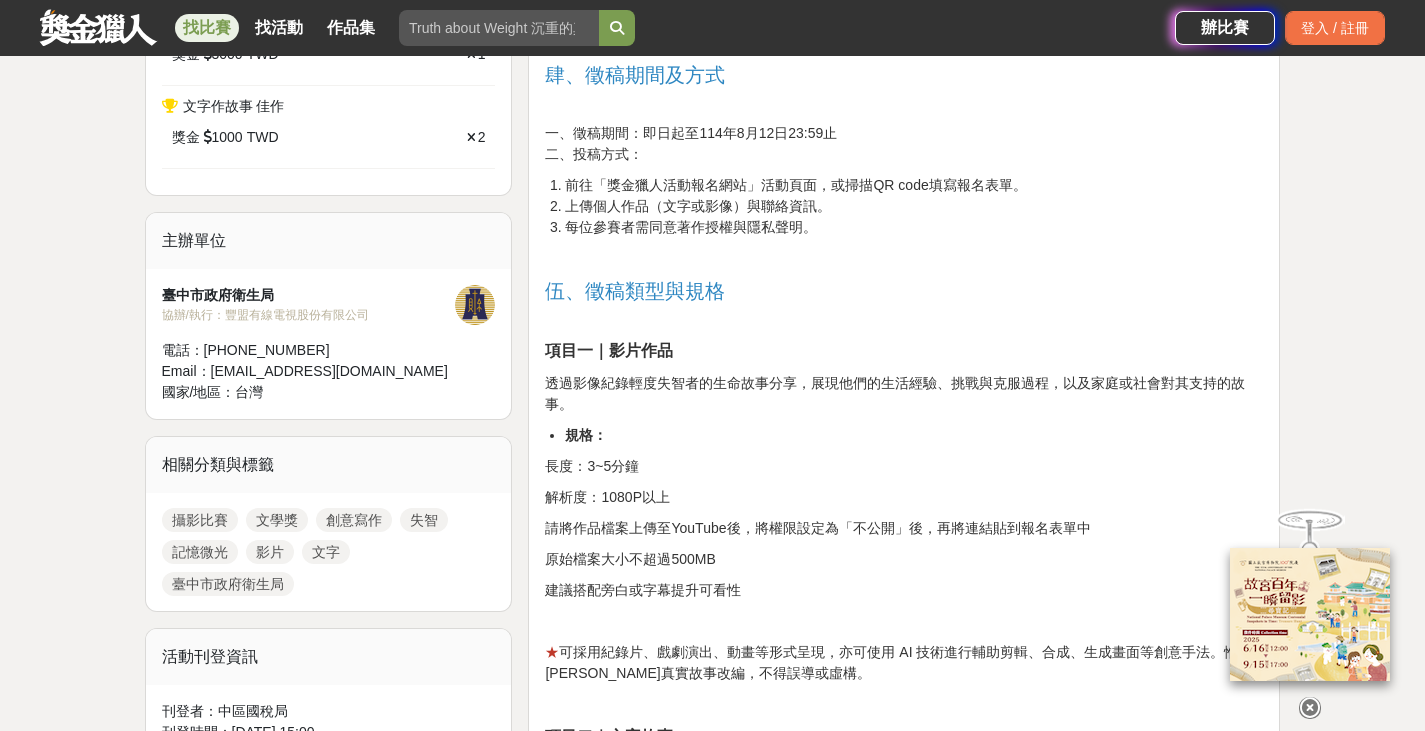 click on "記憶微光·失智微紀錄徵稿活動   壹、活動目的   「記憶微光·失智微紀錄徵稿活動」誠摯邀請社會大眾共同參與，以影像或文字紀錄輕度失智者及其家屬、照顧者的故事。無論您是親身經歷者、身邊陪伴的人，只要您曾被這些片刻感動，皆可成為記錄者，透過您的視角與創作，傳遞溫暖與理解。 每一段回憶、每一次相伴，都是生命中動人的片段。透過徵稿活動，我們希望凝聚大眾的創意與情感，讓更多人了解失智者的日常，感受照顧者的辛勞與堅定，共同營造一個更有溫度與包容力的社會。 邀請您一起參與徵件比賽，用一段文字或一支影片，記錄記憶中的微光，也照亮社會的每個角落。讓我們用創作為失智者發聲，推動理解與改變，共築失智友善的未來。   貳、辦理單位   主辦單位：臺中市政府衛生局 執行單位：豐盟有線電視股份有限公司   參、參賽資格" at bounding box center (904, 874) 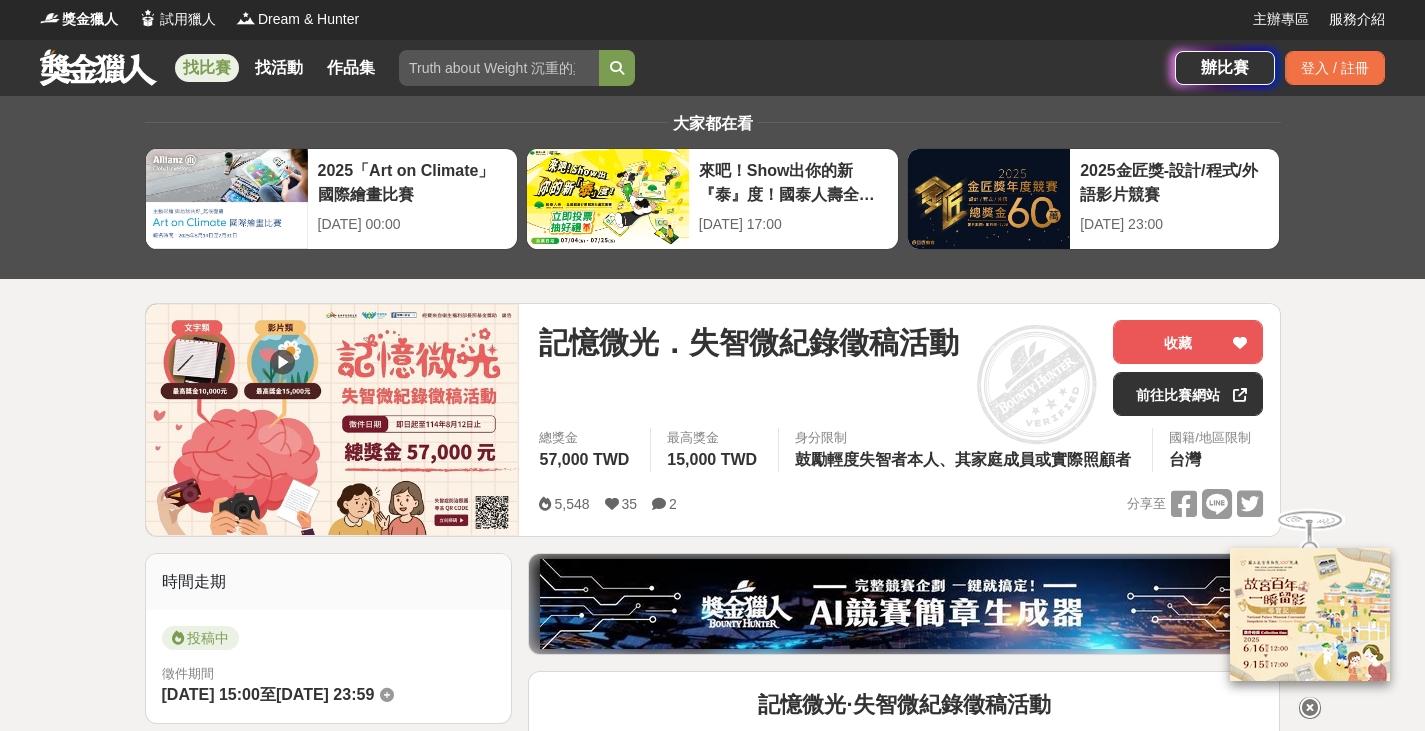scroll, scrollTop: 0, scrollLeft: 0, axis: both 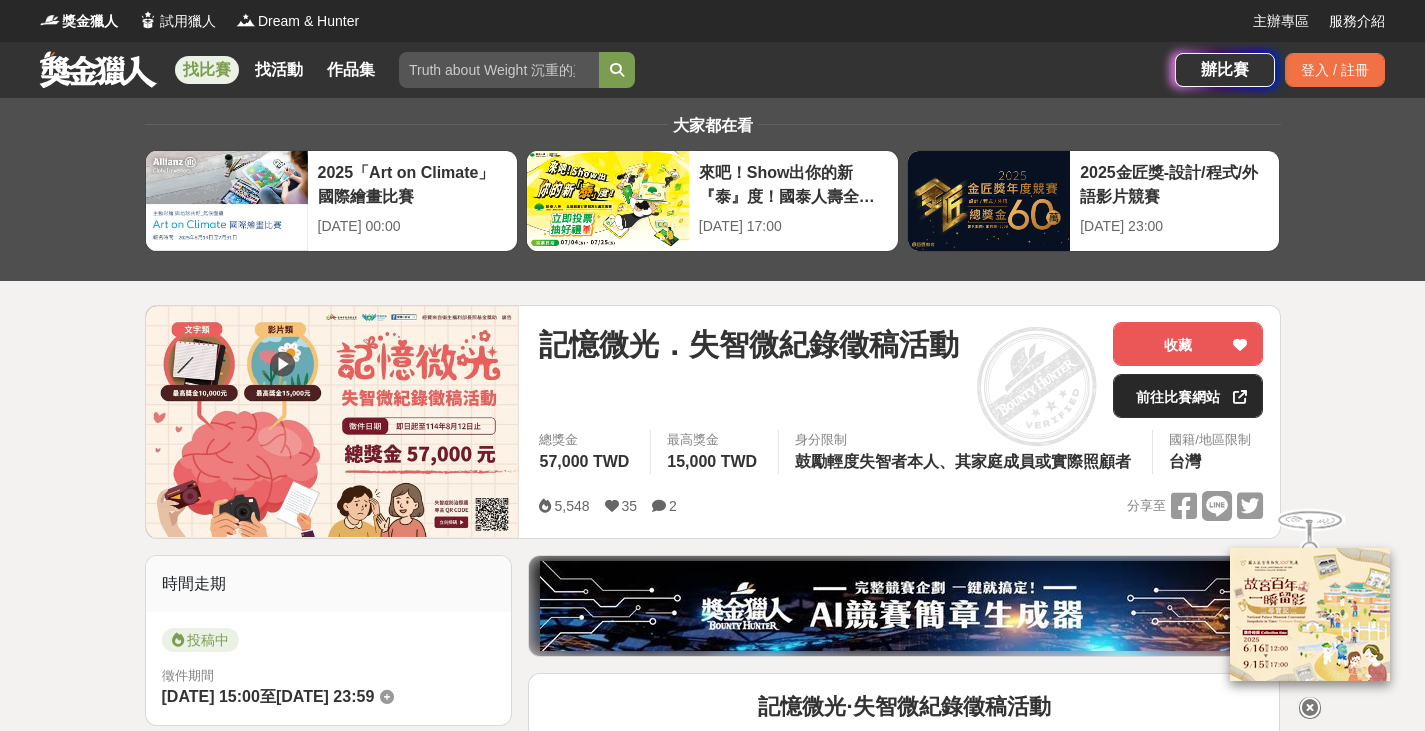 click on "前往比賽網站" at bounding box center [1188, 396] 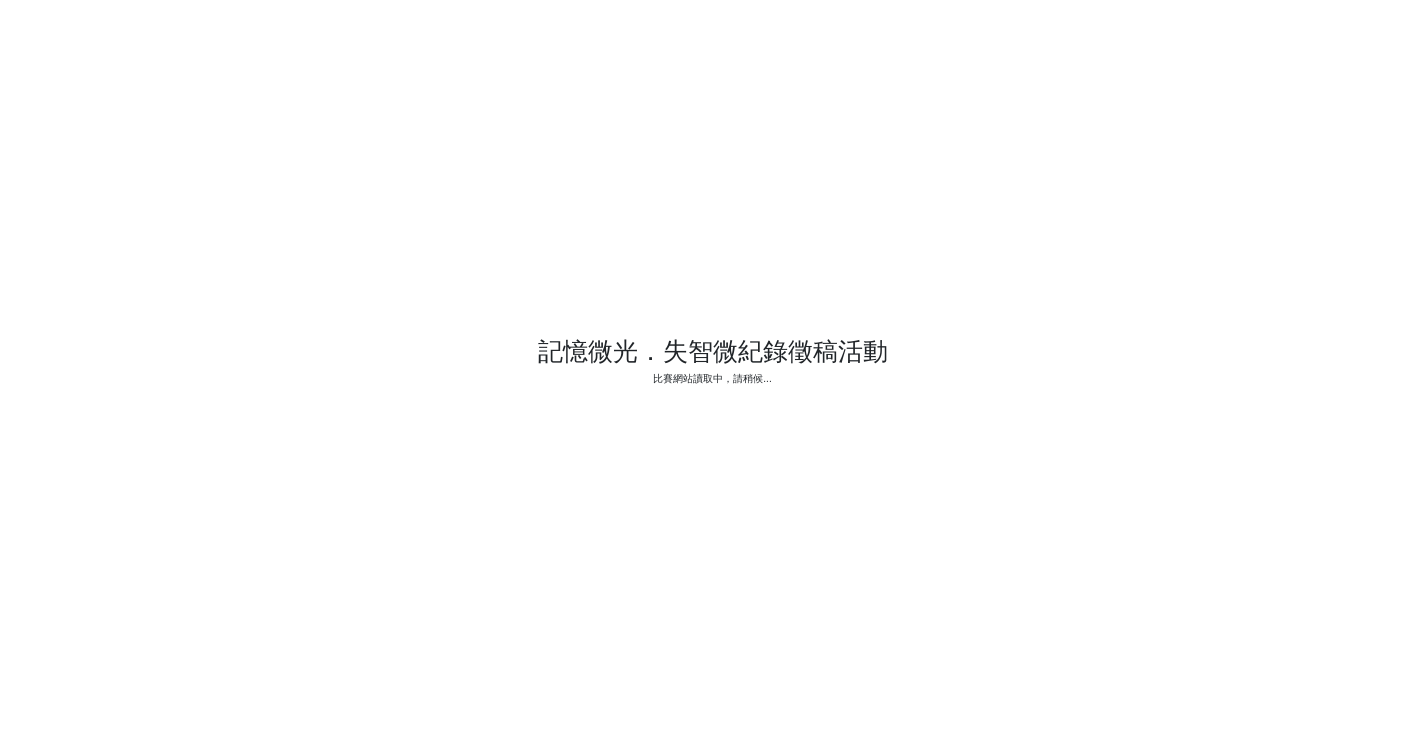 scroll, scrollTop: 0, scrollLeft: 0, axis: both 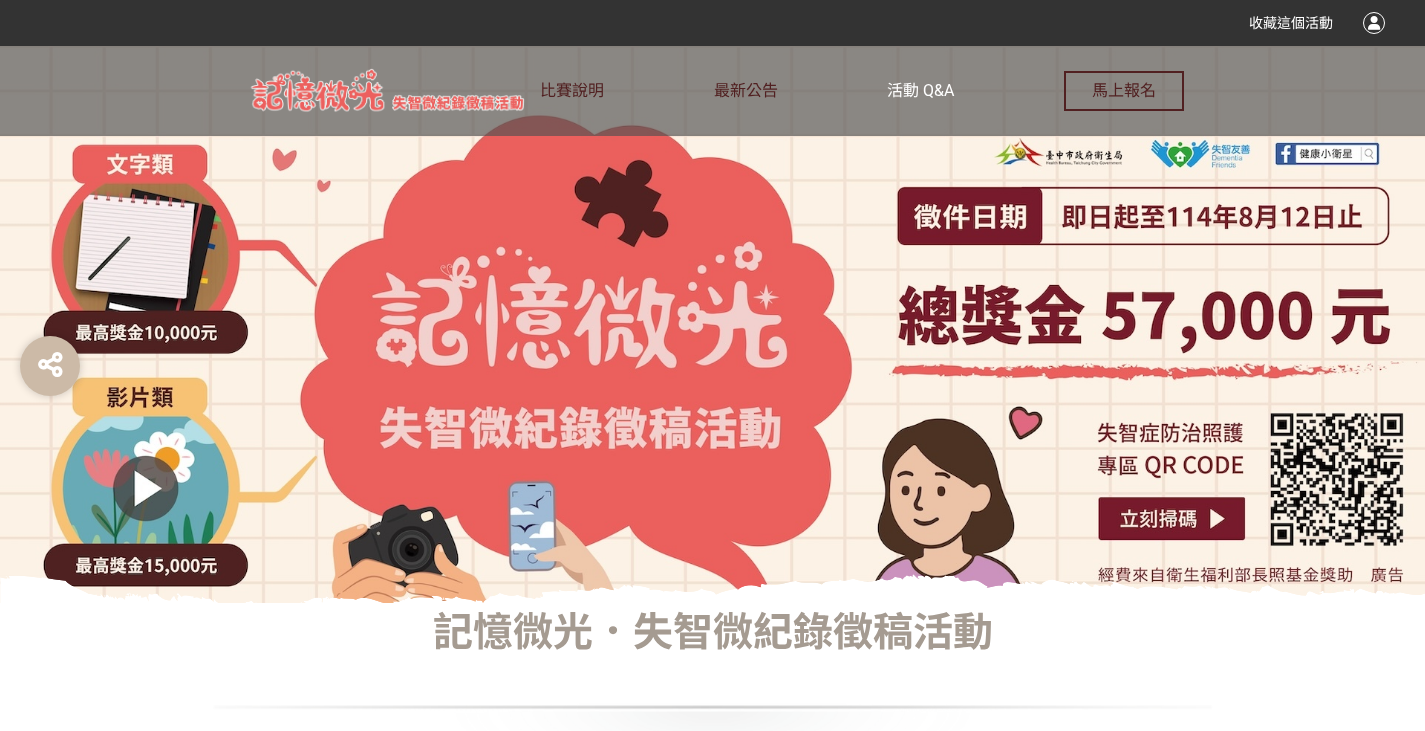 click on "活動 Q&A" at bounding box center [920, 90] 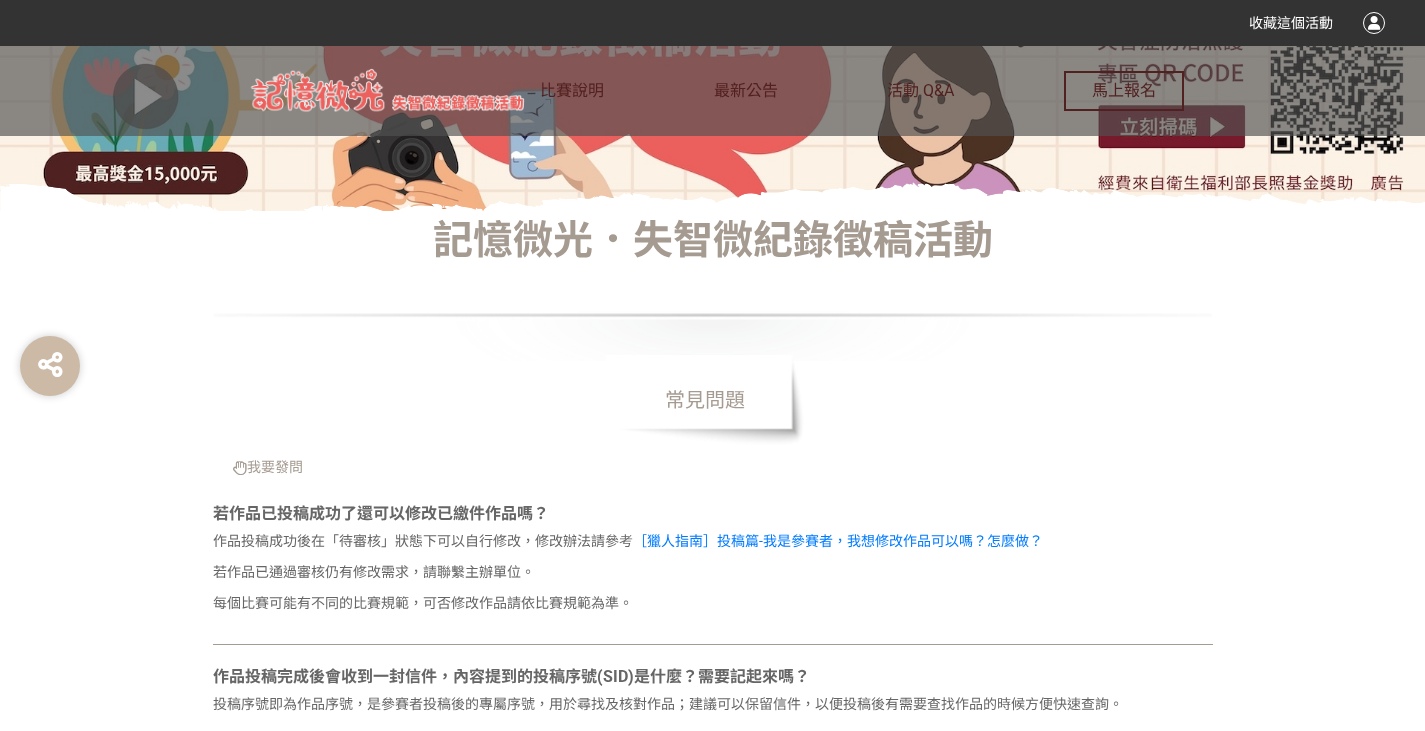 scroll, scrollTop: 500, scrollLeft: 0, axis: vertical 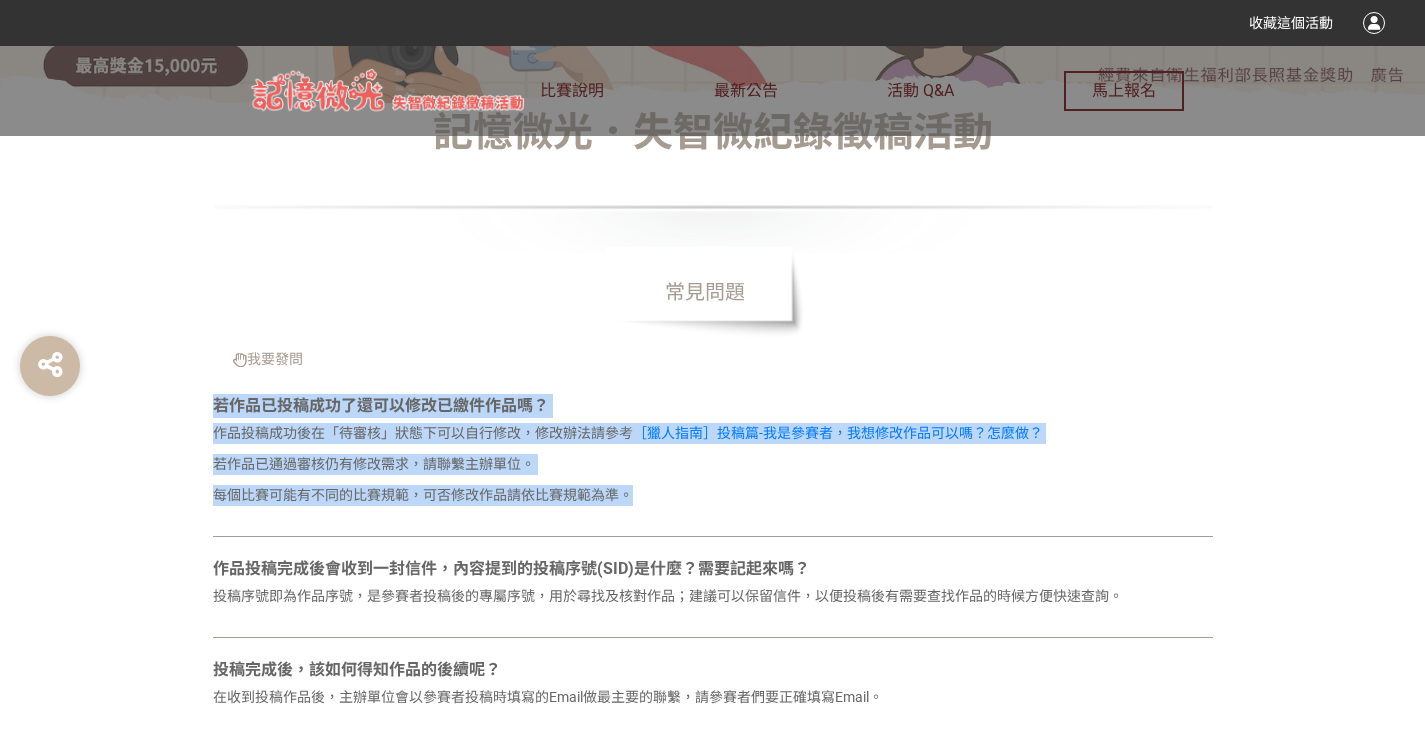 drag, startPoint x: 198, startPoint y: 401, endPoint x: 807, endPoint y: 502, distance: 617.3184 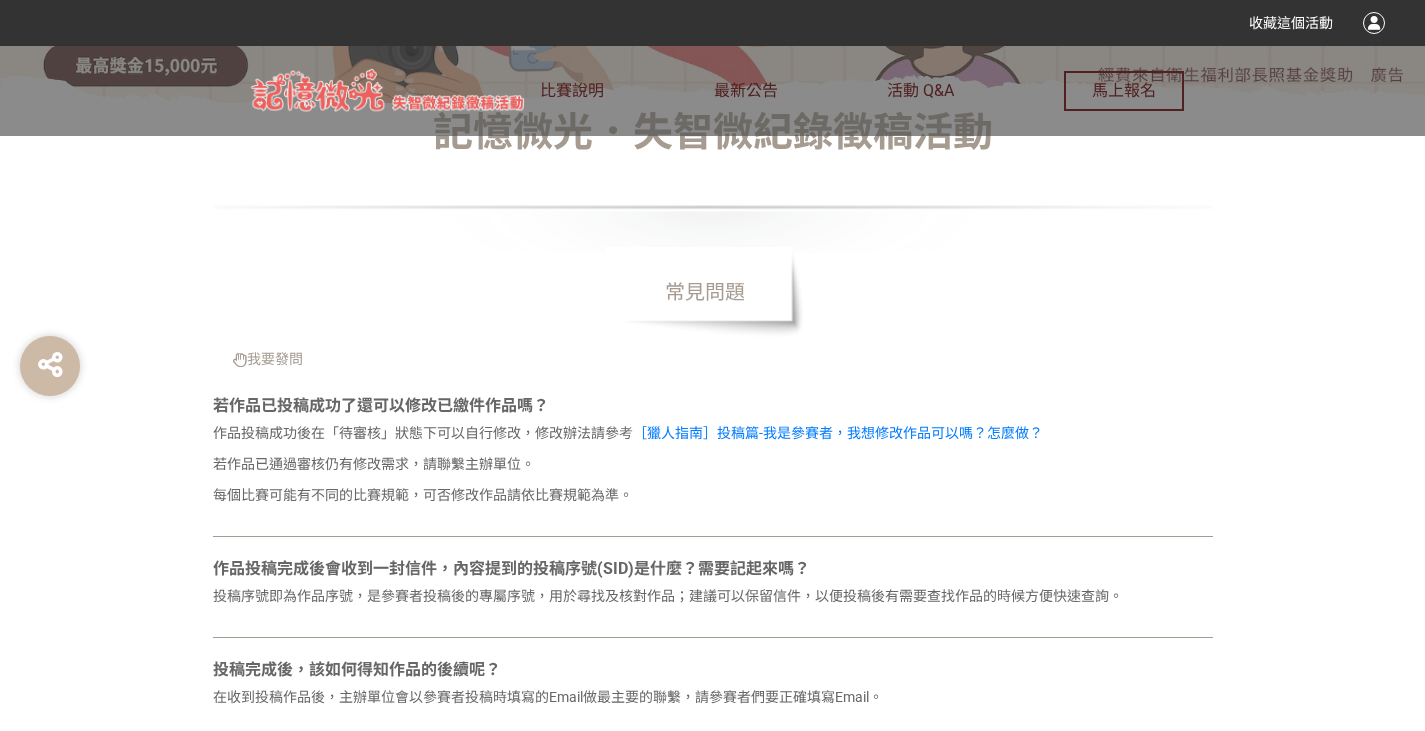 click on "若作品已投稿成功了還可以修改已繳件作品嗎？ 作品投稿成功後在「待審核」狀態下可以自行修改，修改辦法請參考  ［獵人指南］投稿篇-我是參賽者，我想修改作品可以嗎？怎麼做？ 若作品已通過審核仍有修改需求，請聯繫主辦單位。 每個比賽可能有不同的比賽規範，可否修改作品請依比賽規範為準。" 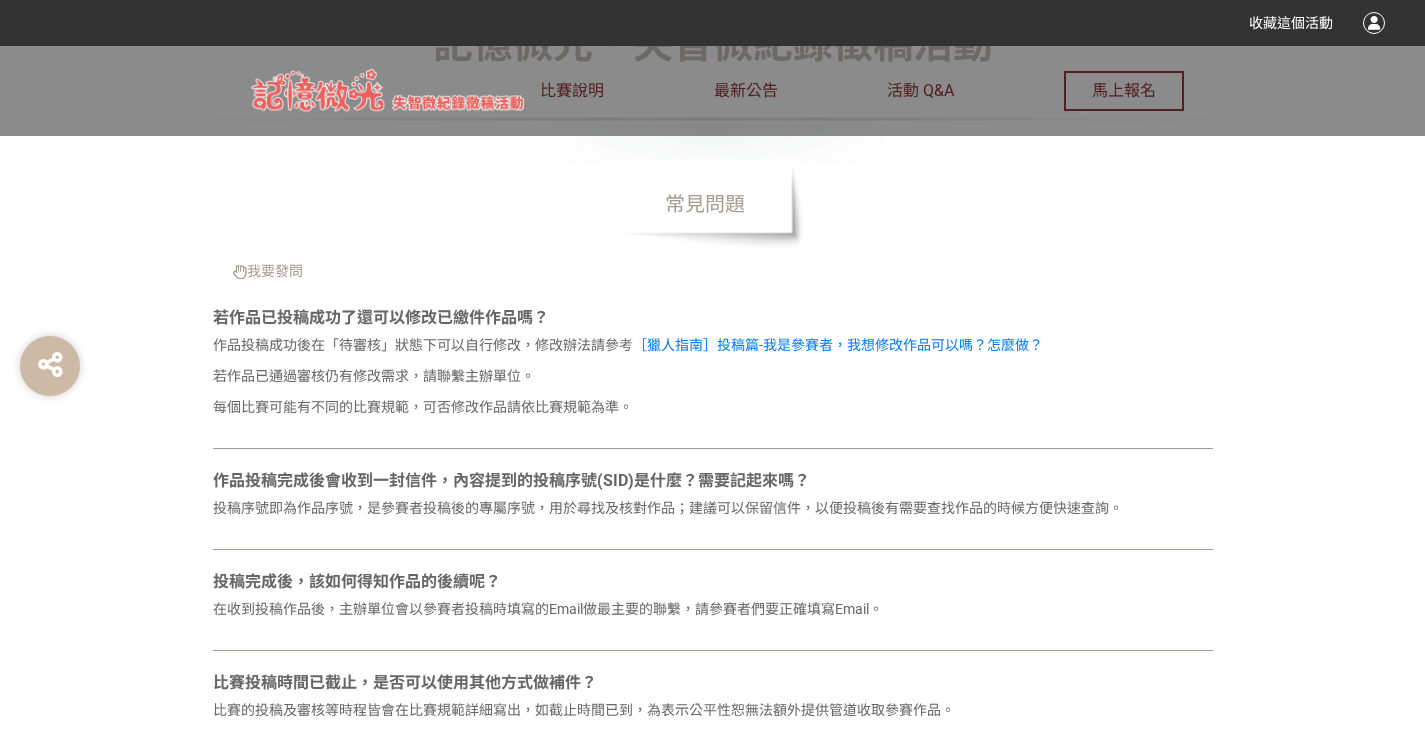 scroll, scrollTop: 700, scrollLeft: 0, axis: vertical 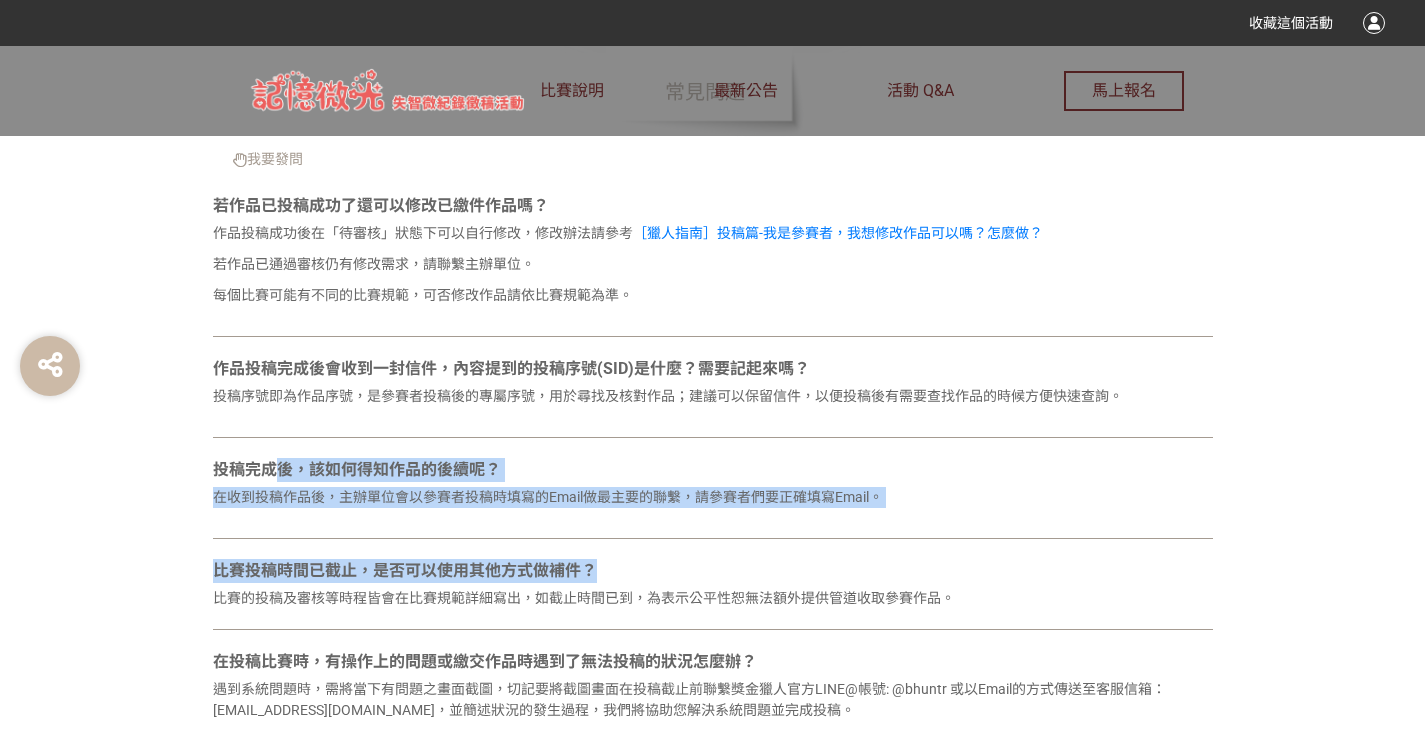 drag, startPoint x: 283, startPoint y: 458, endPoint x: 890, endPoint y: 575, distance: 618.1731 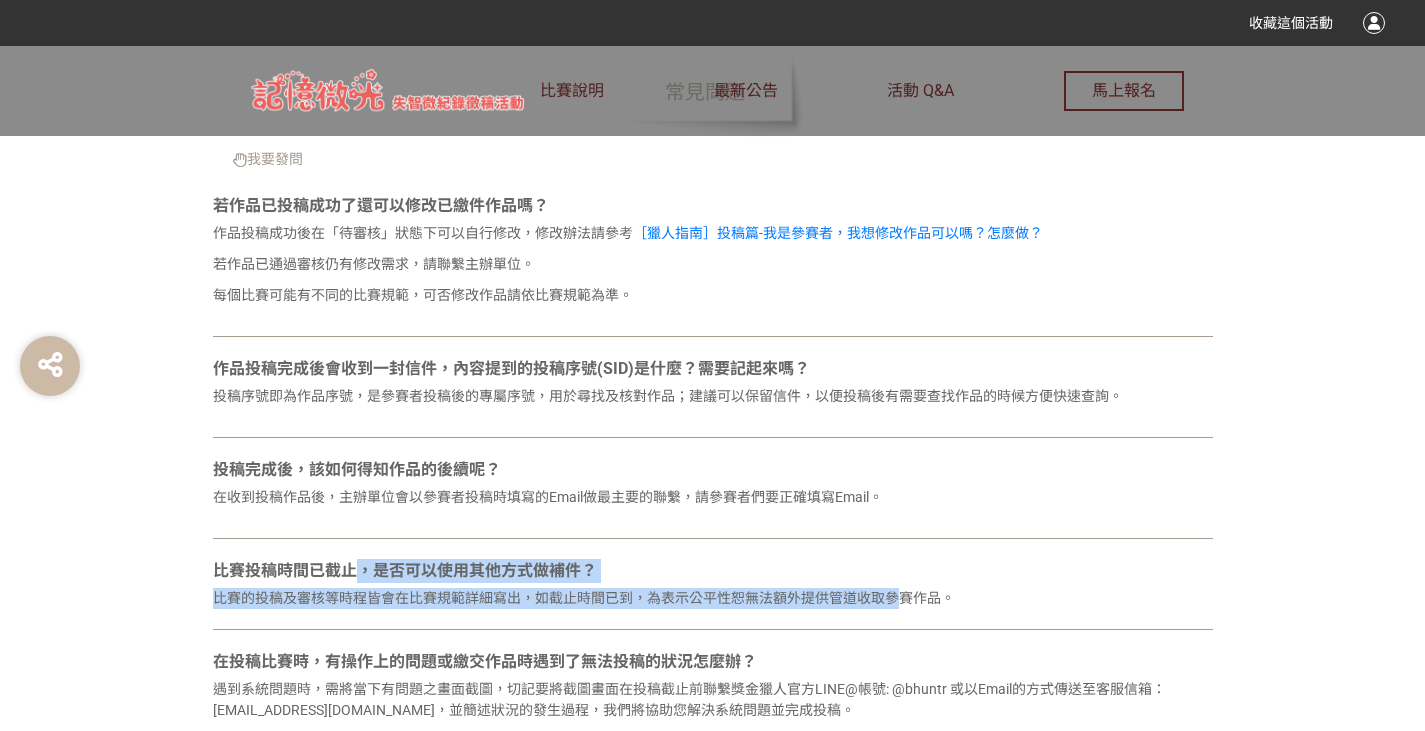 drag, startPoint x: 357, startPoint y: 563, endPoint x: 897, endPoint y: 628, distance: 543.89795 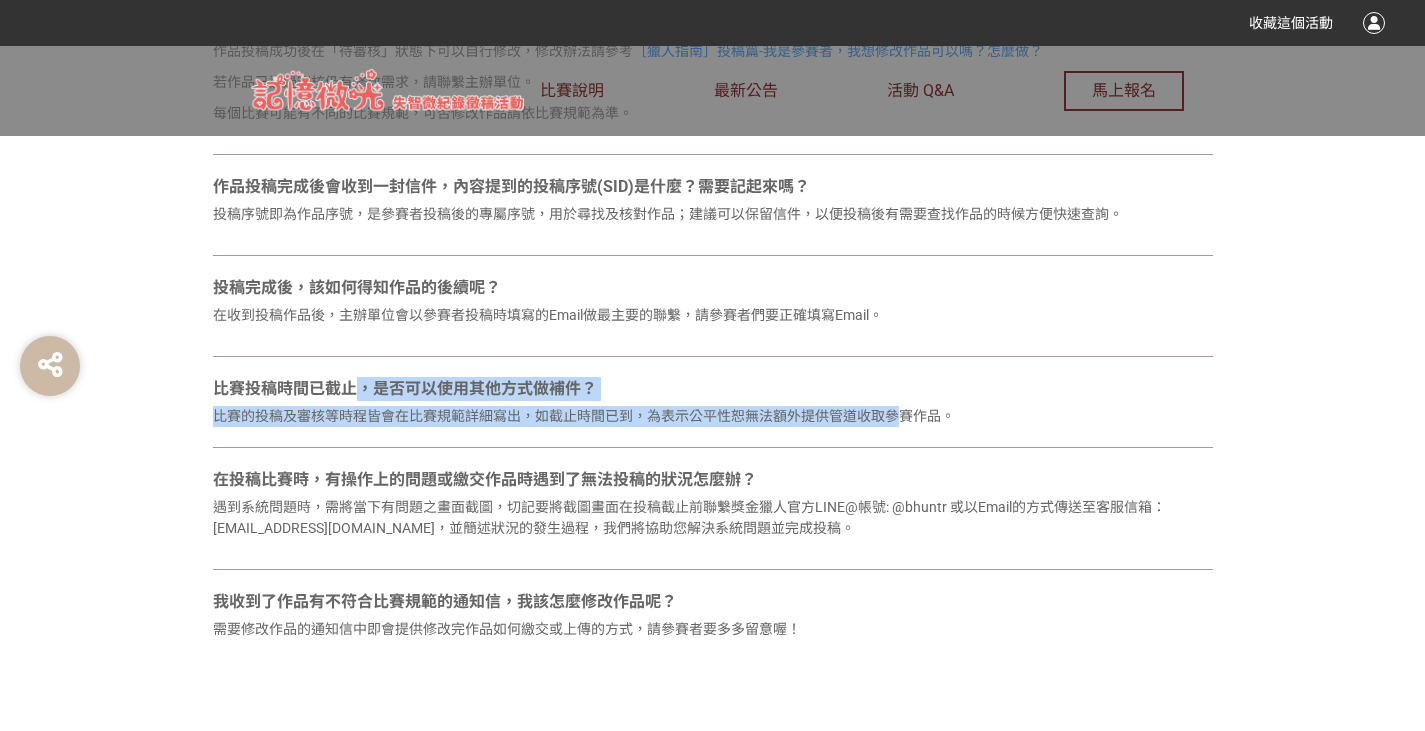 scroll, scrollTop: 900, scrollLeft: 0, axis: vertical 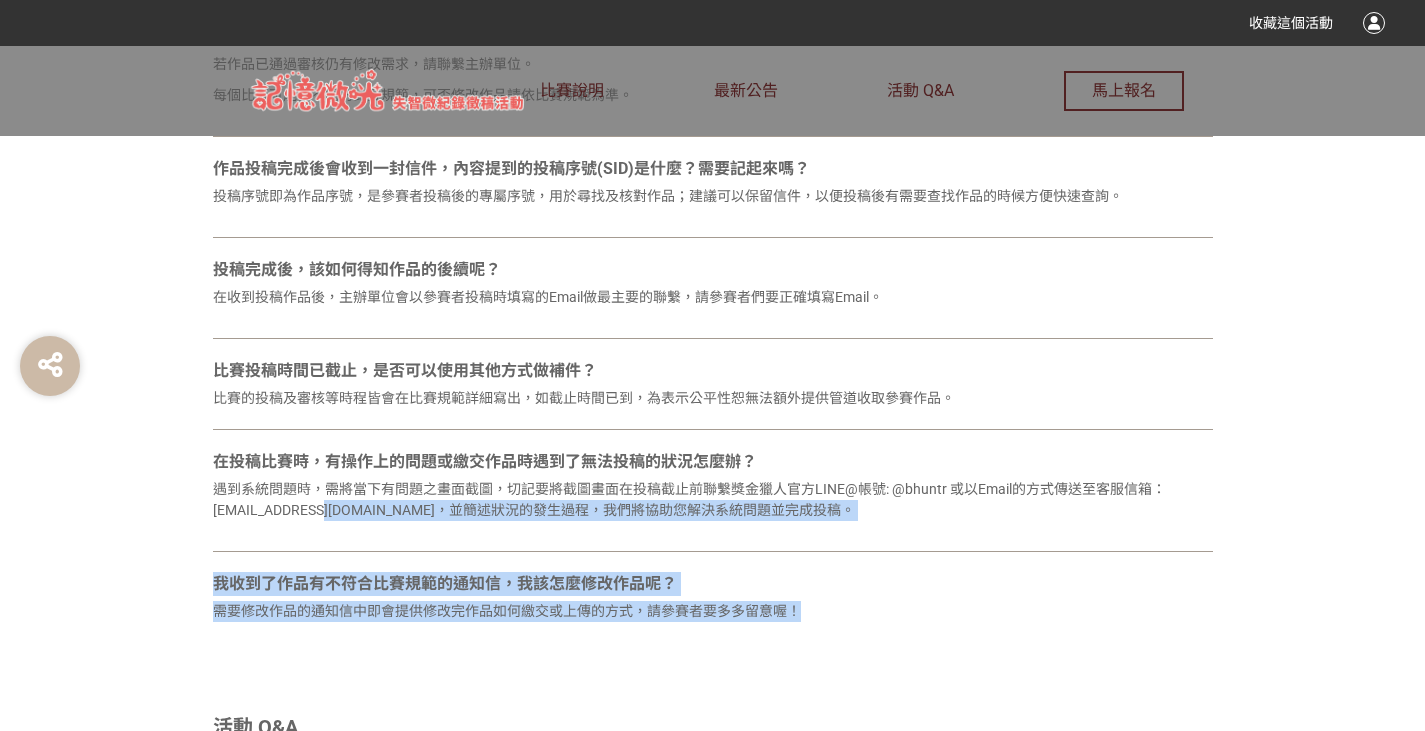 drag, startPoint x: 419, startPoint y: 520, endPoint x: 828, endPoint y: 640, distance: 426.24054 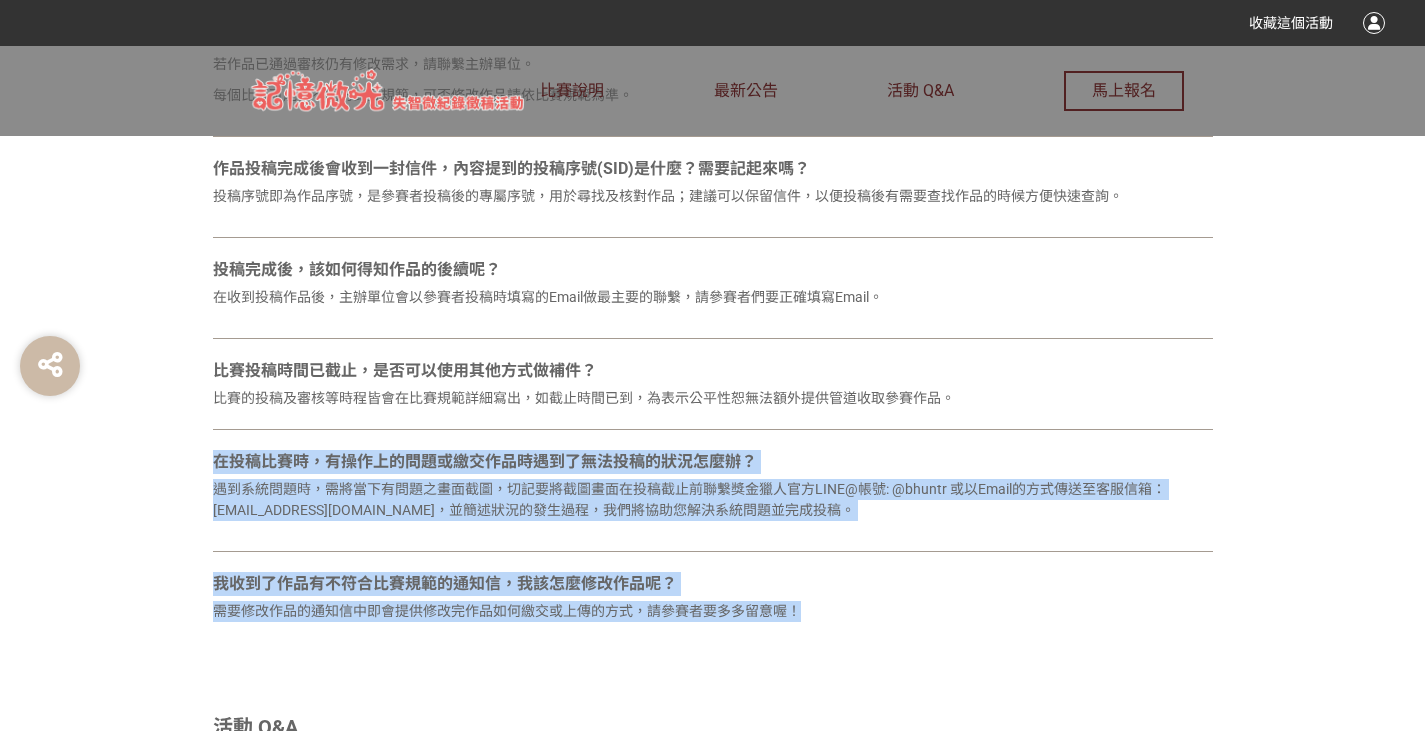 drag, startPoint x: 908, startPoint y: 640, endPoint x: 487, endPoint y: 480, distance: 450.37872 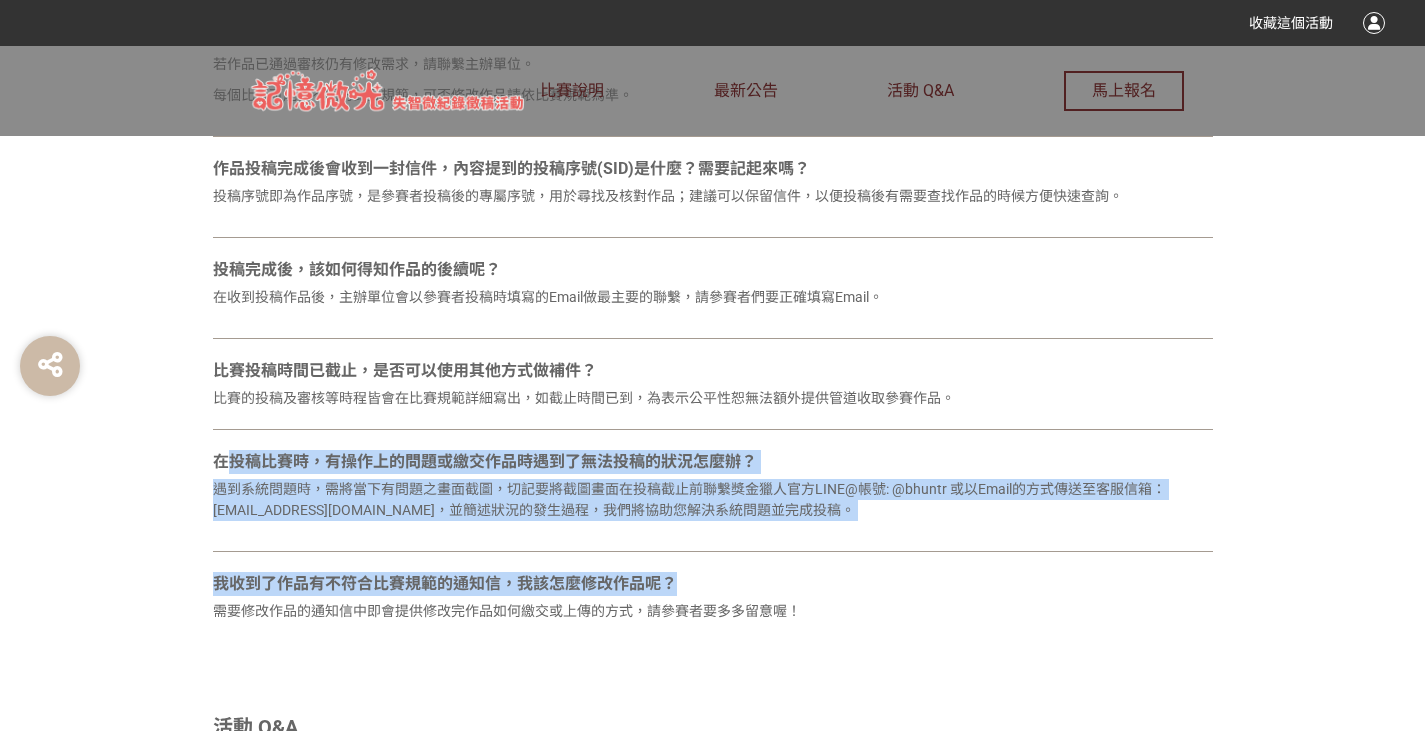 drag, startPoint x: 228, startPoint y: 455, endPoint x: 1034, endPoint y: 569, distance: 814.0221 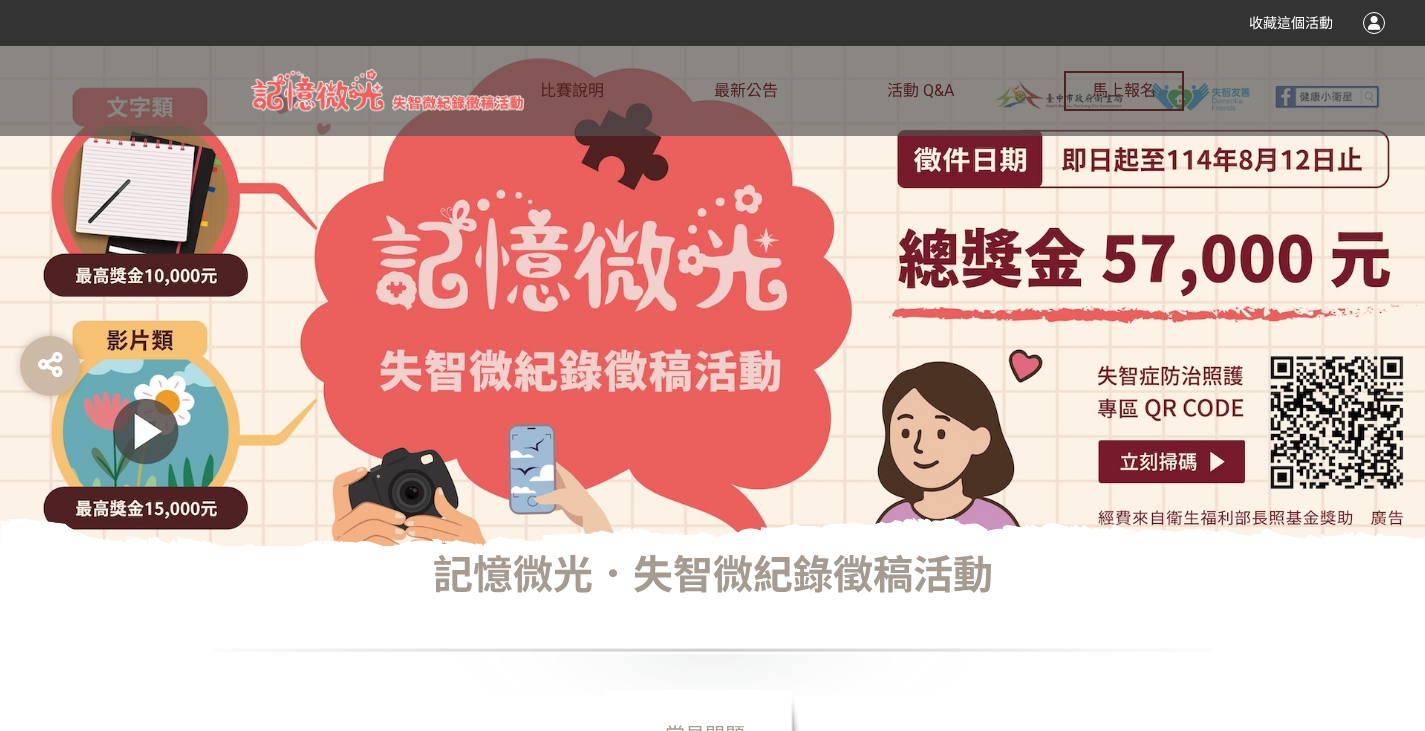 scroll, scrollTop: 0, scrollLeft: 0, axis: both 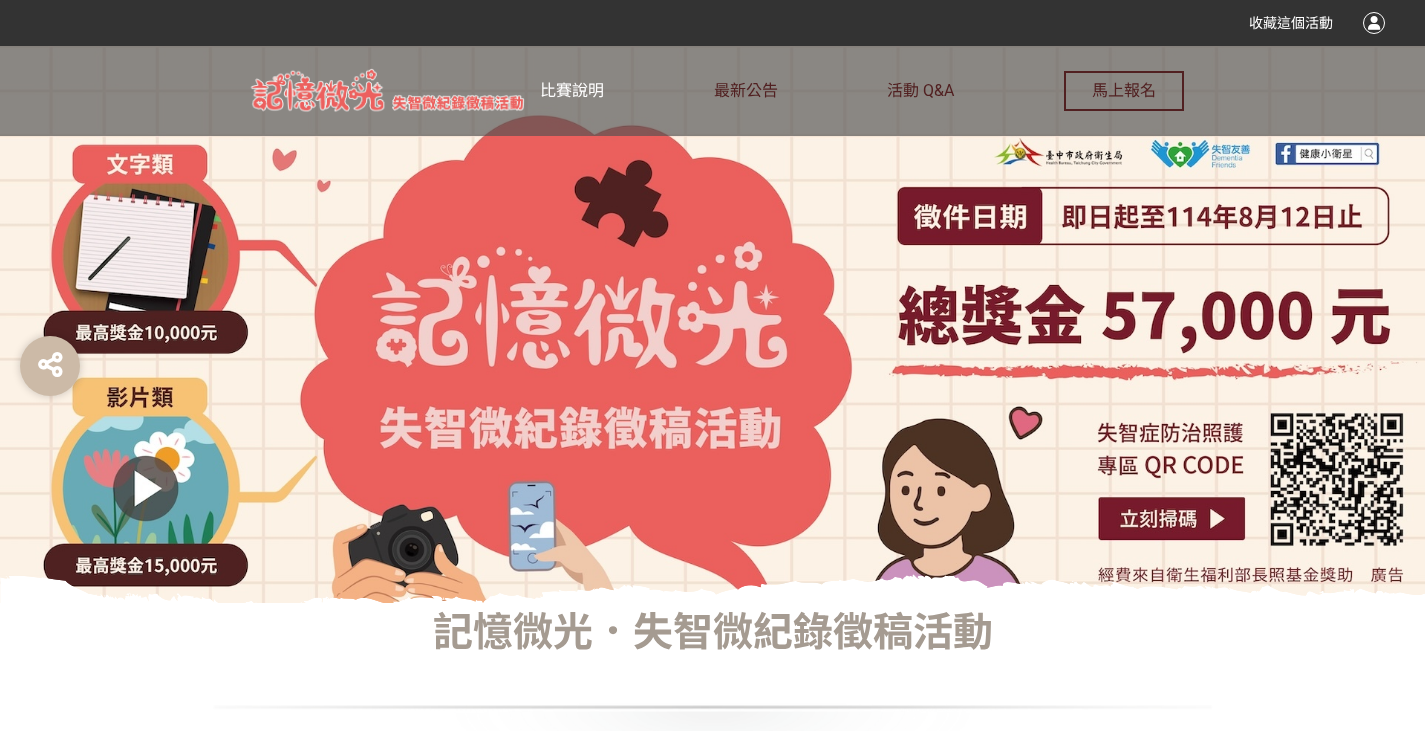 click on "比賽說明" at bounding box center (572, 90) 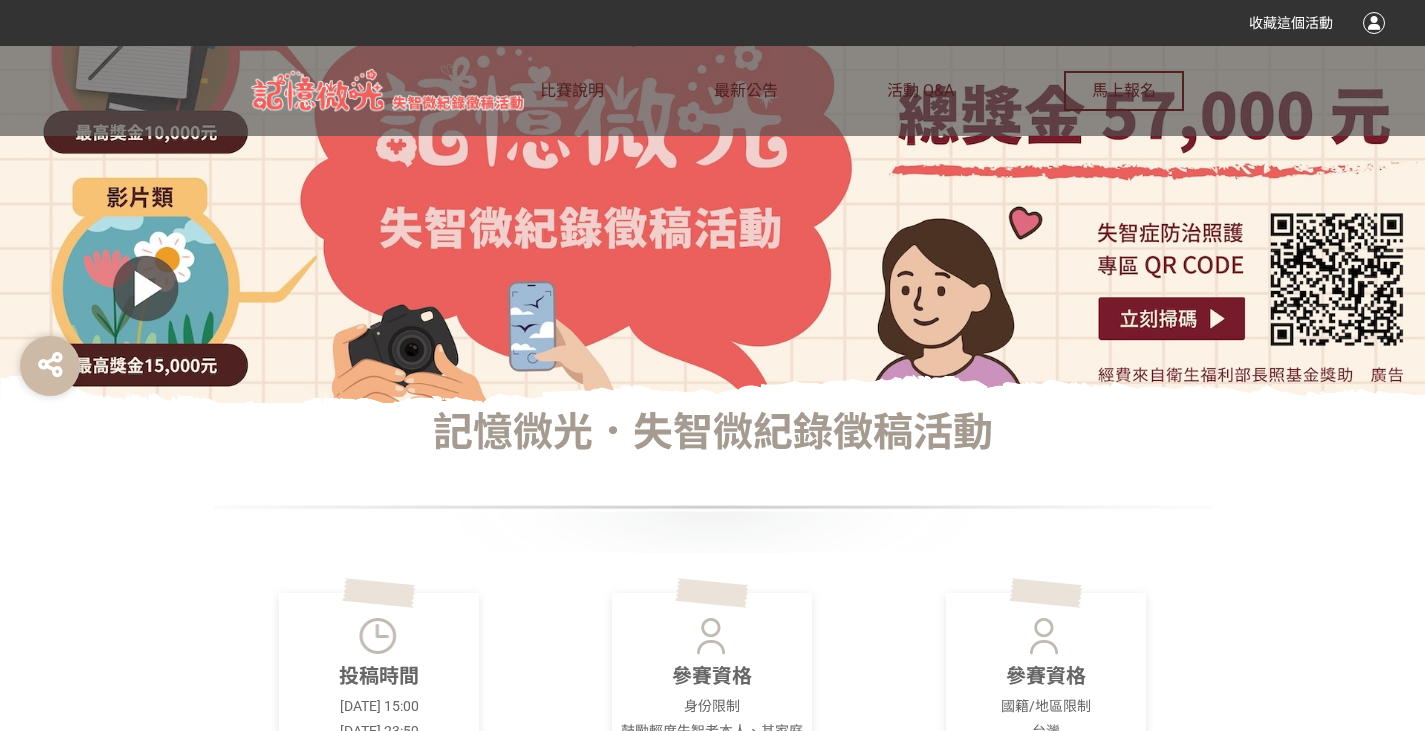 scroll, scrollTop: 400, scrollLeft: 0, axis: vertical 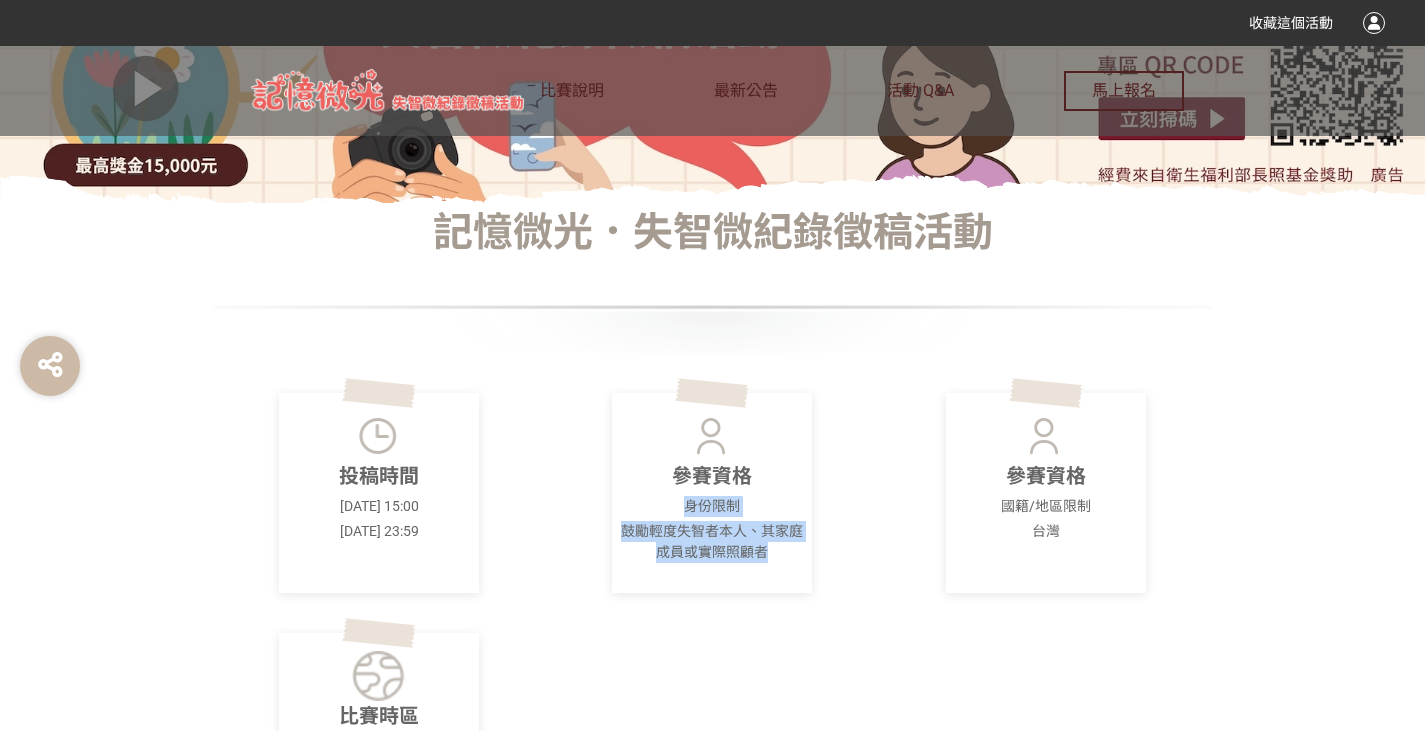 drag, startPoint x: 853, startPoint y: 573, endPoint x: 890, endPoint y: 590, distance: 40.718548 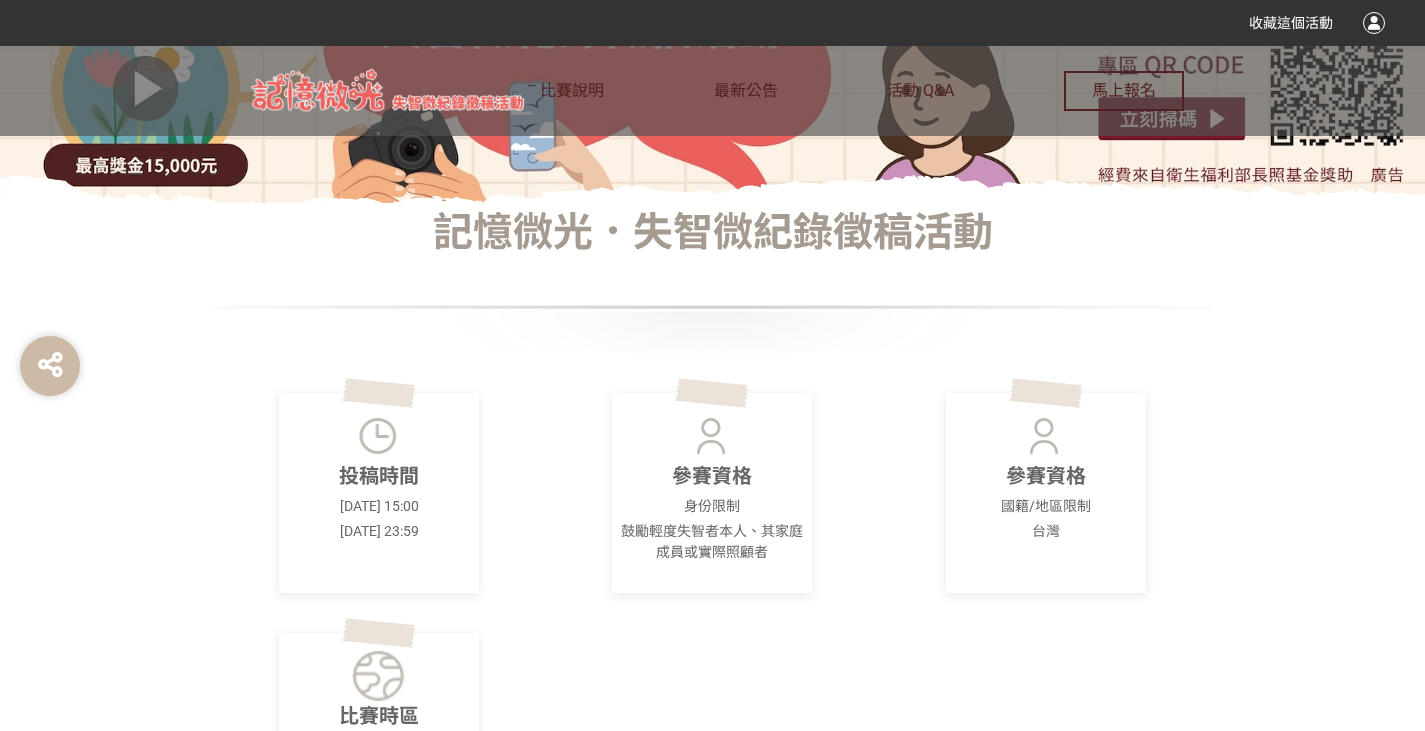 click on "參賽資格 身份限制 鼓勵輕度失智者本人、其家庭成員或實際照顧者" 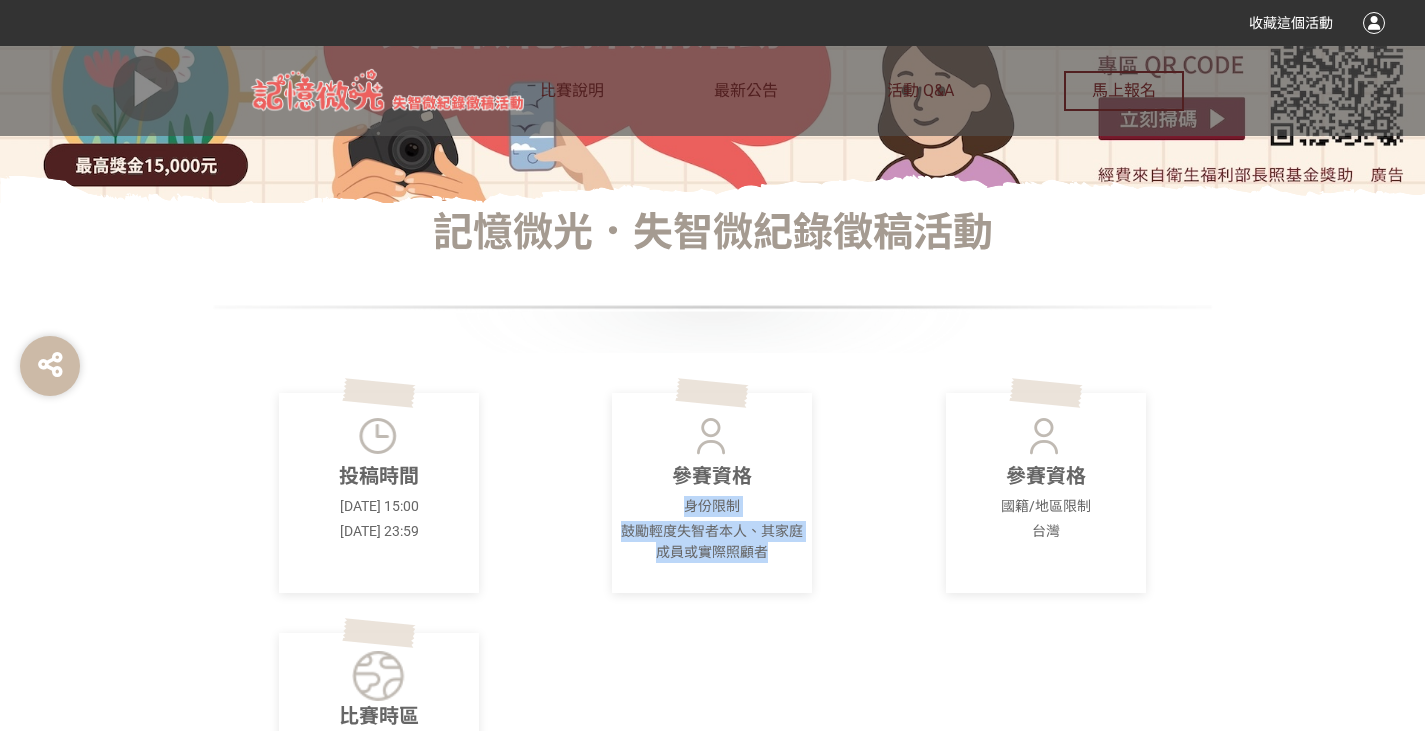 drag, startPoint x: 650, startPoint y: 503, endPoint x: 843, endPoint y: 559, distance: 200.96019 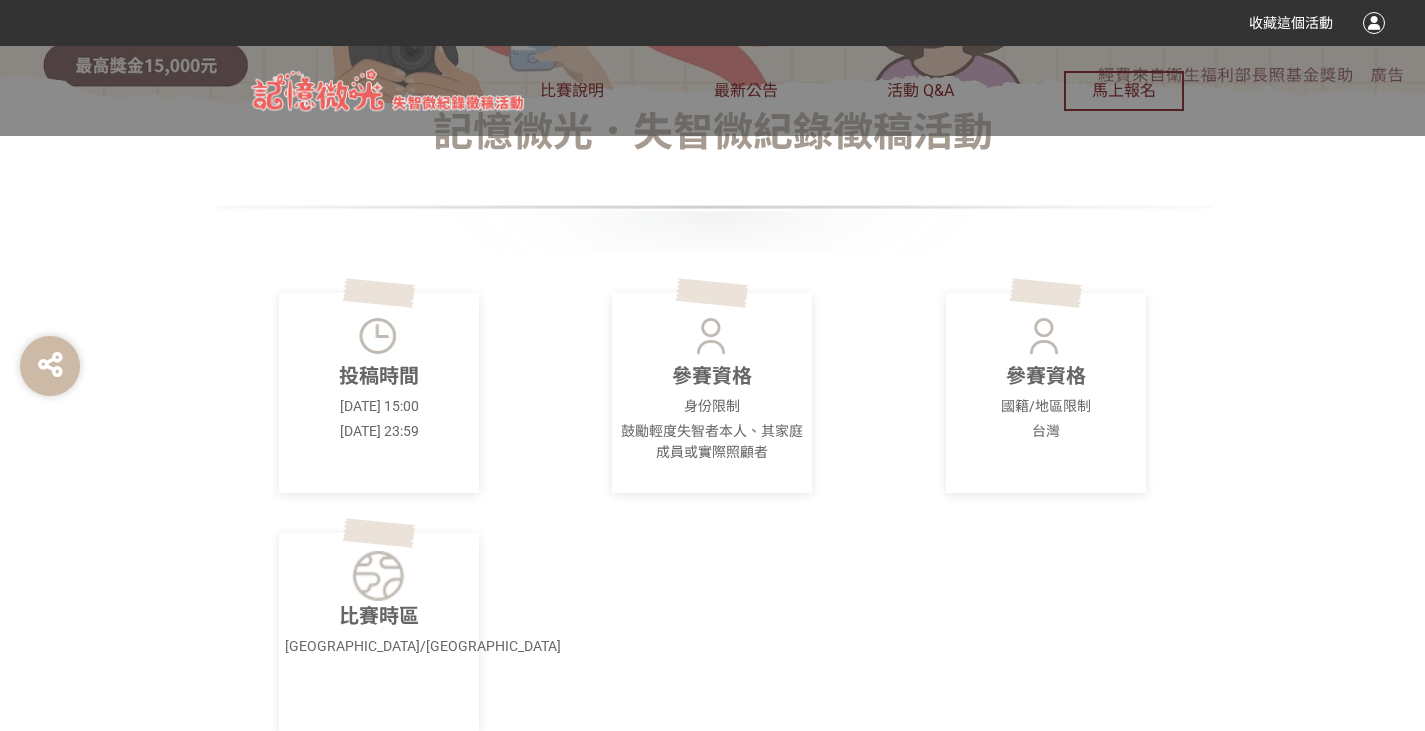 click on "投稿時間 2025-06-09 15:00 2025-08-12 23:59 參賽資格 身份限制 鼓勵輕度失智者本人、其家庭成員或實際照顧者 參賽資格 國籍/地區限制 台灣 比賽時區 Asia/Taipei" at bounding box center [713, 557] 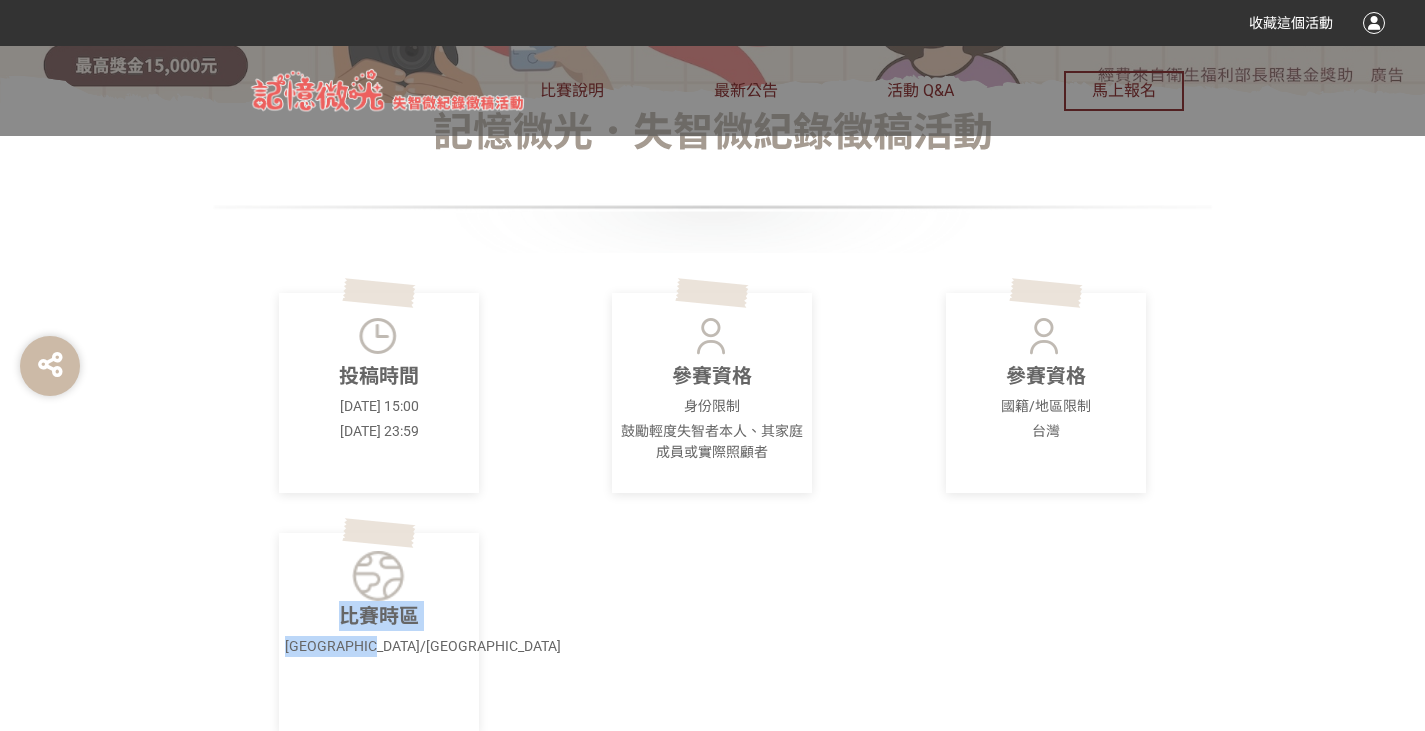 drag, startPoint x: 307, startPoint y: 617, endPoint x: 547, endPoint y: 657, distance: 243.3105 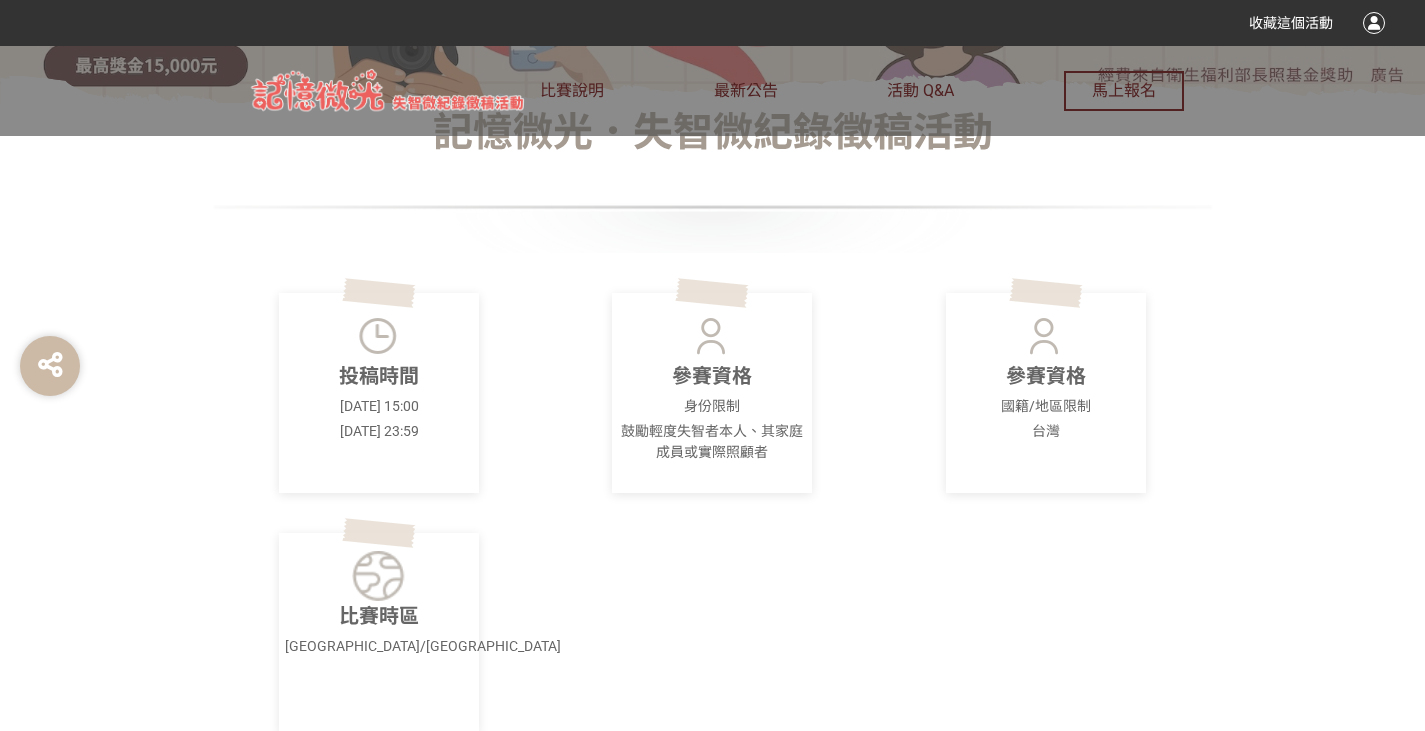 click on "投稿時間 2025-06-09 15:00 2025-08-12 23:59 參賽資格 身份限制 鼓勵輕度失智者本人、其家庭成員或實際照顧者 參賽資格 國籍/地區限制 台灣 比賽時區 Asia/Taipei" at bounding box center [713, 557] 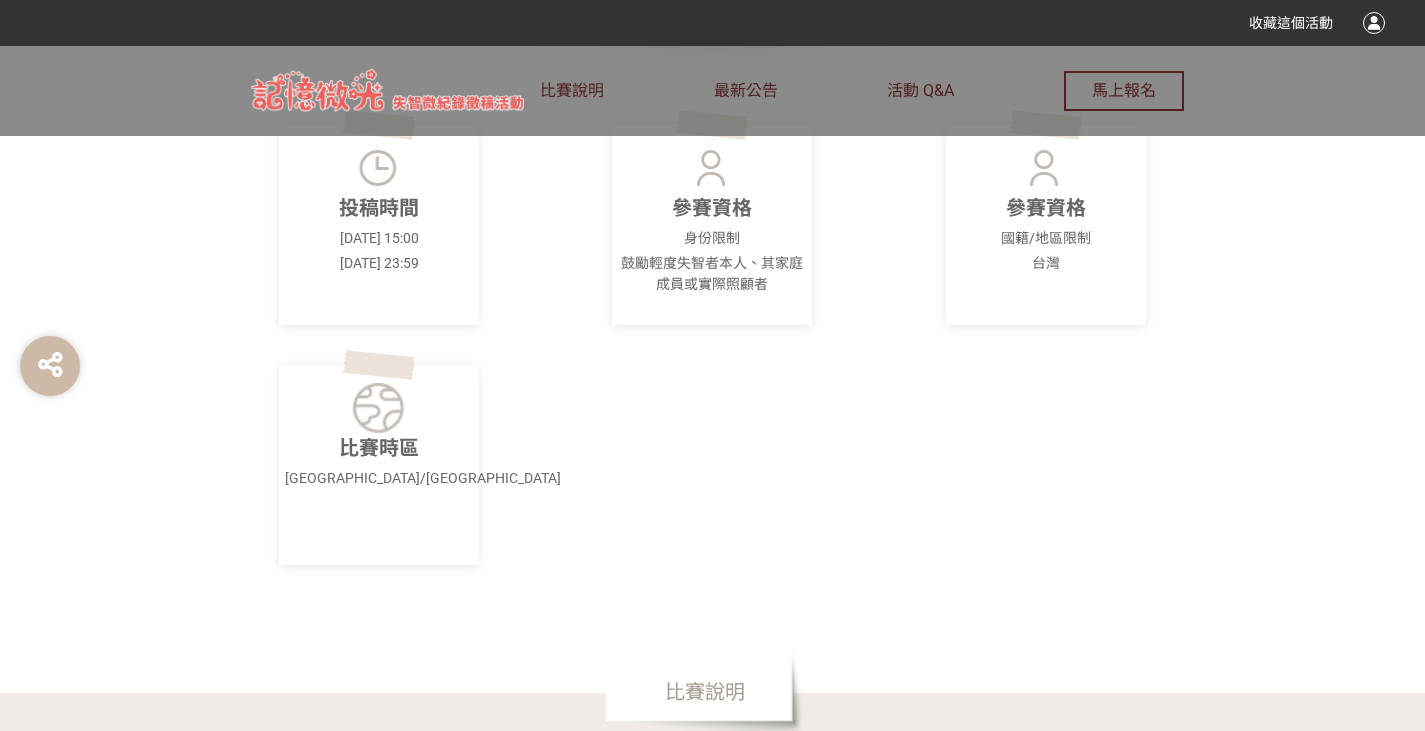 scroll, scrollTop: 900, scrollLeft: 0, axis: vertical 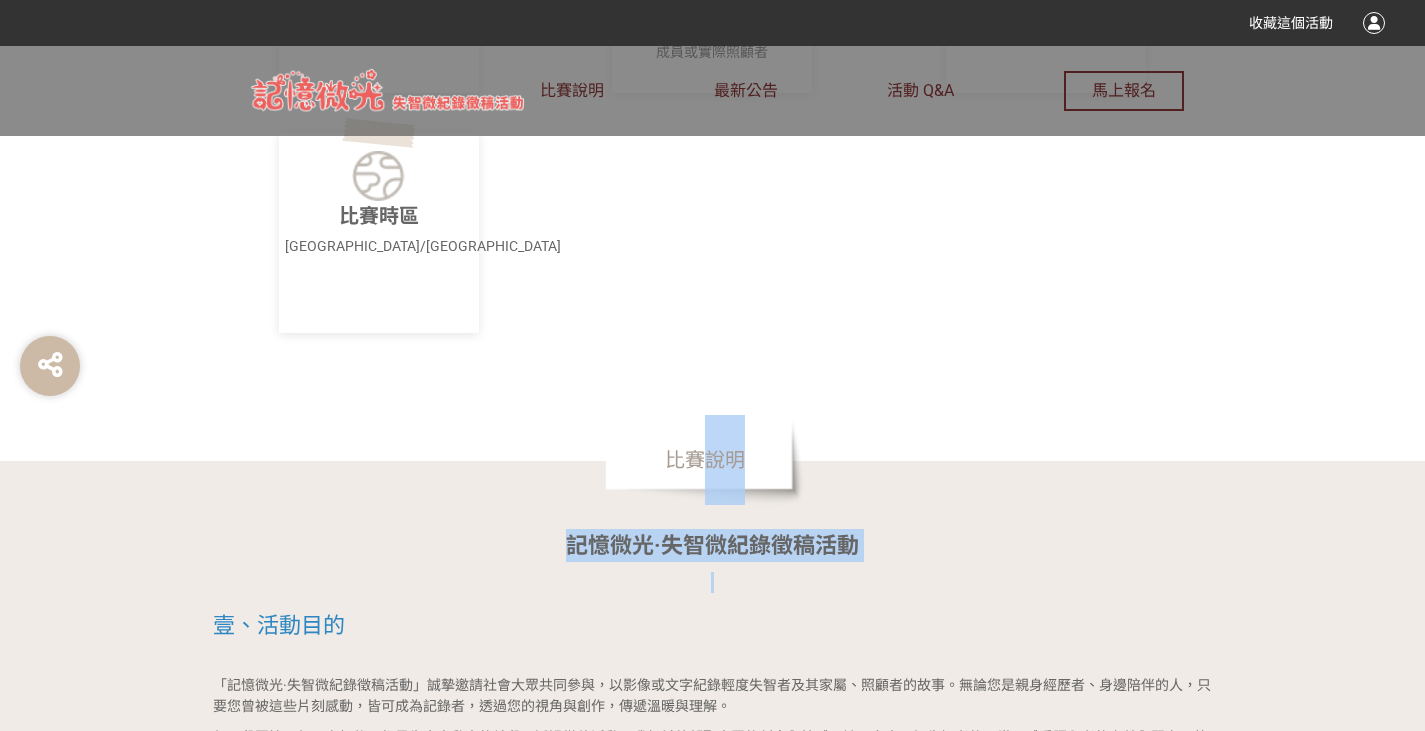 drag, startPoint x: 696, startPoint y: 462, endPoint x: 897, endPoint y: 577, distance: 231.57288 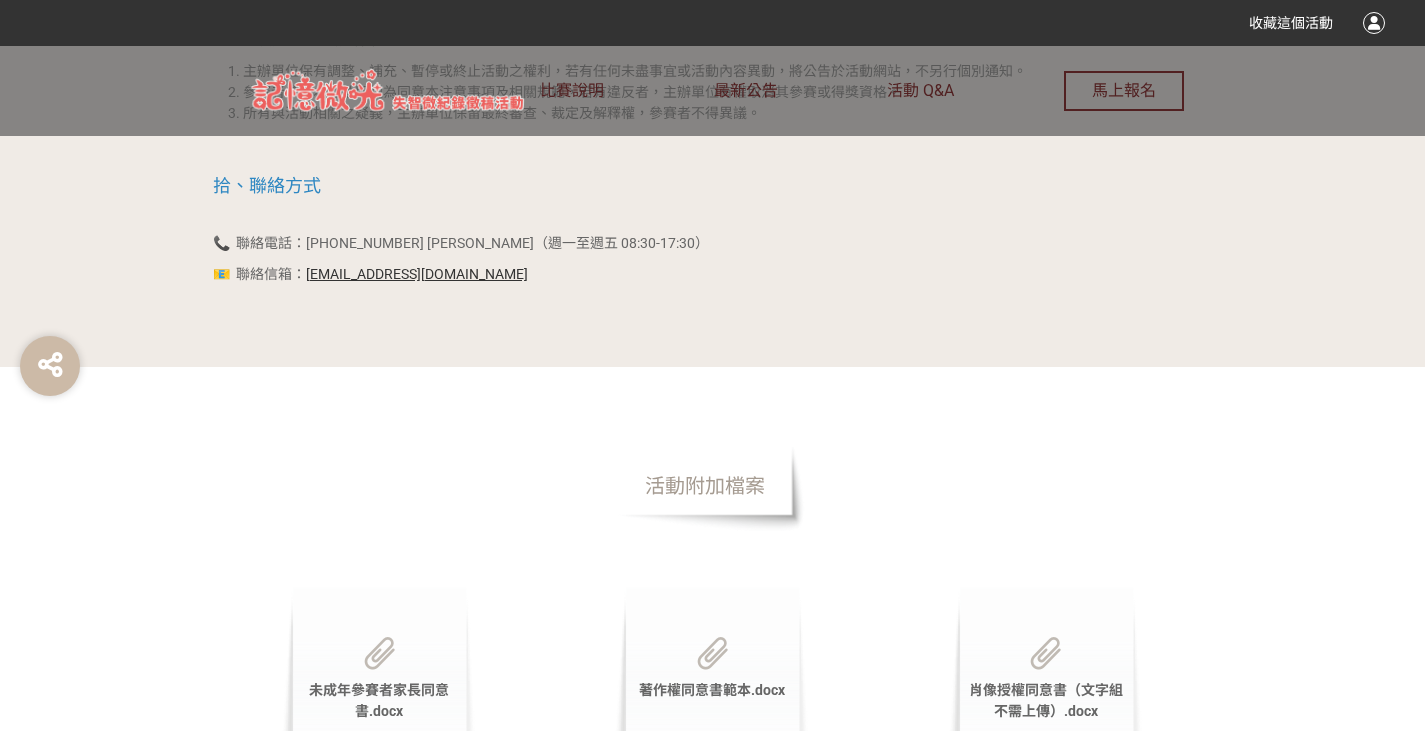scroll, scrollTop: 4300, scrollLeft: 0, axis: vertical 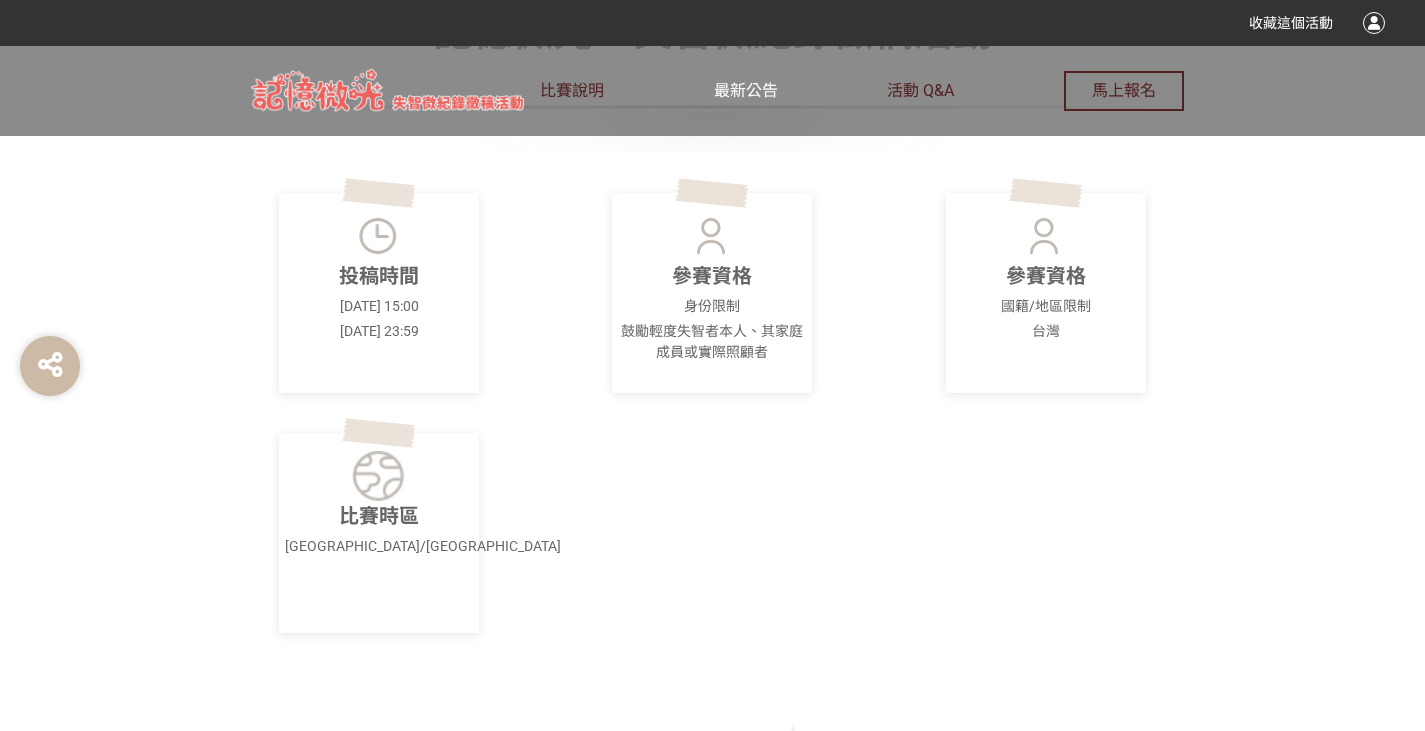 click on "最新公告" 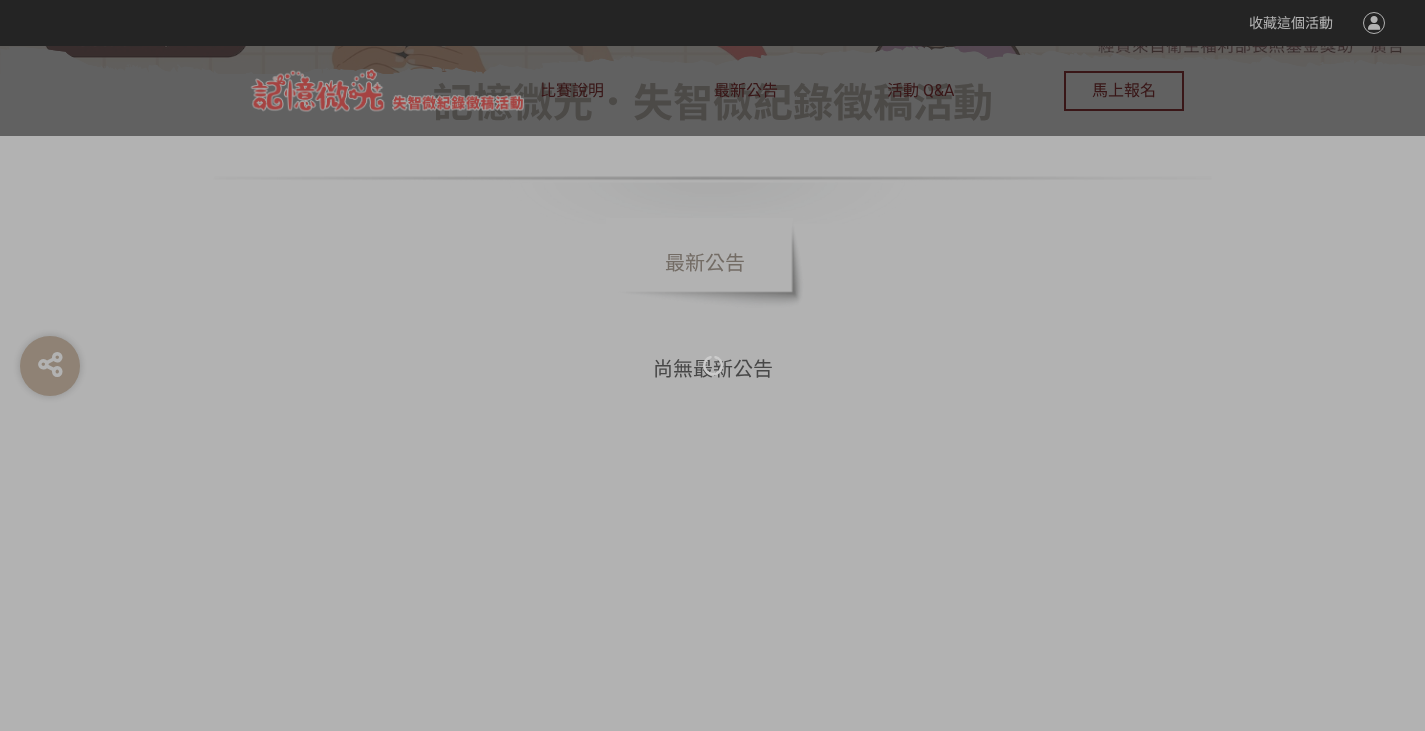 scroll, scrollTop: 600, scrollLeft: 0, axis: vertical 